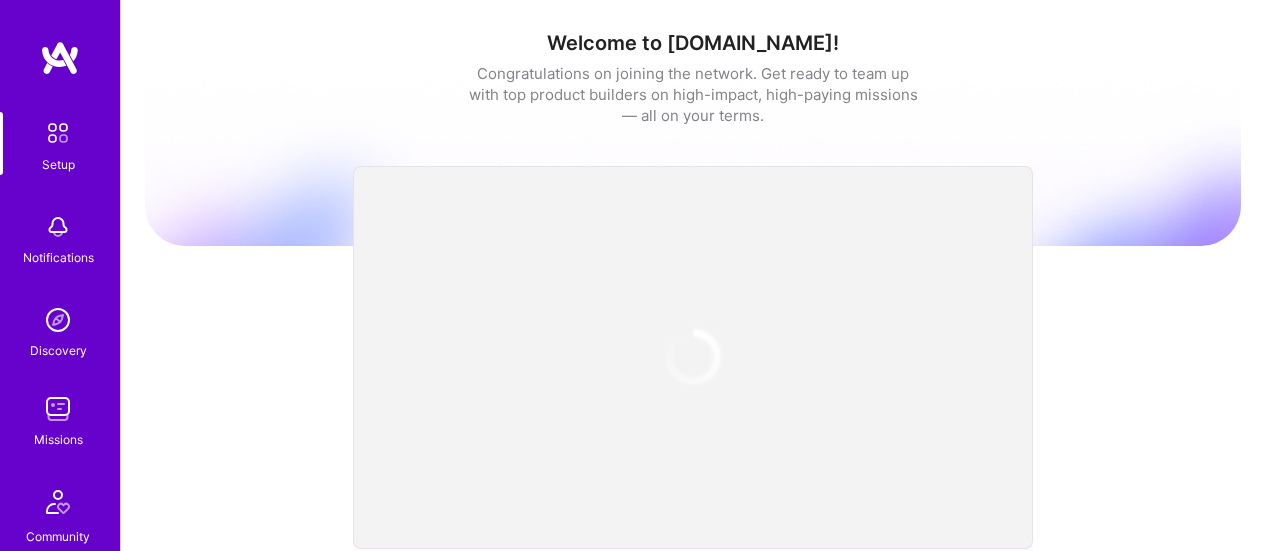 scroll, scrollTop: 0, scrollLeft: 0, axis: both 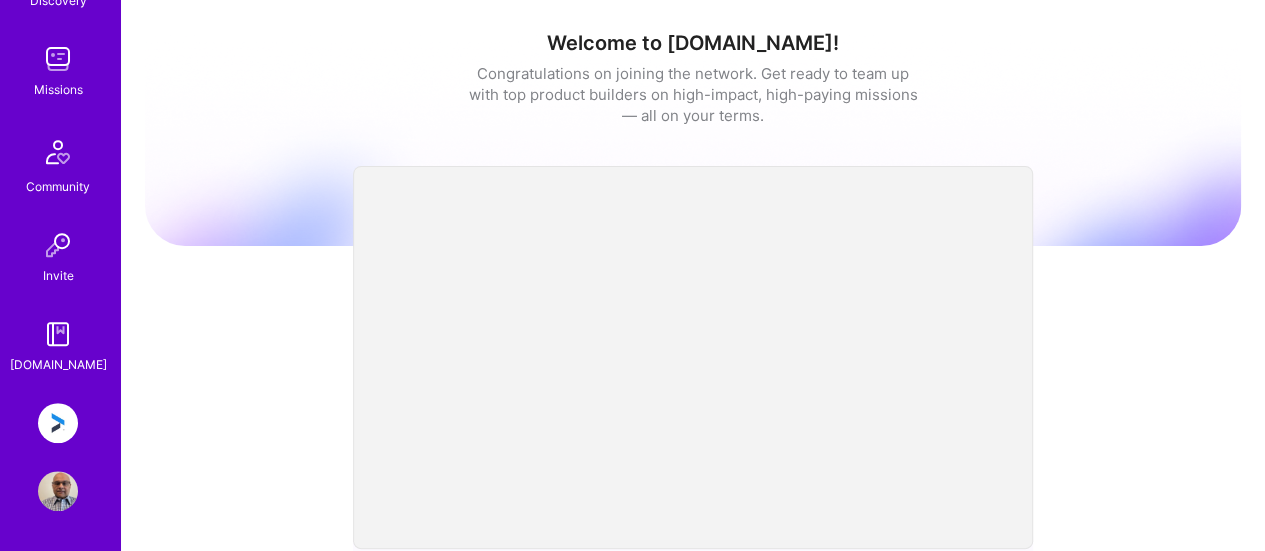 click at bounding box center [58, 423] 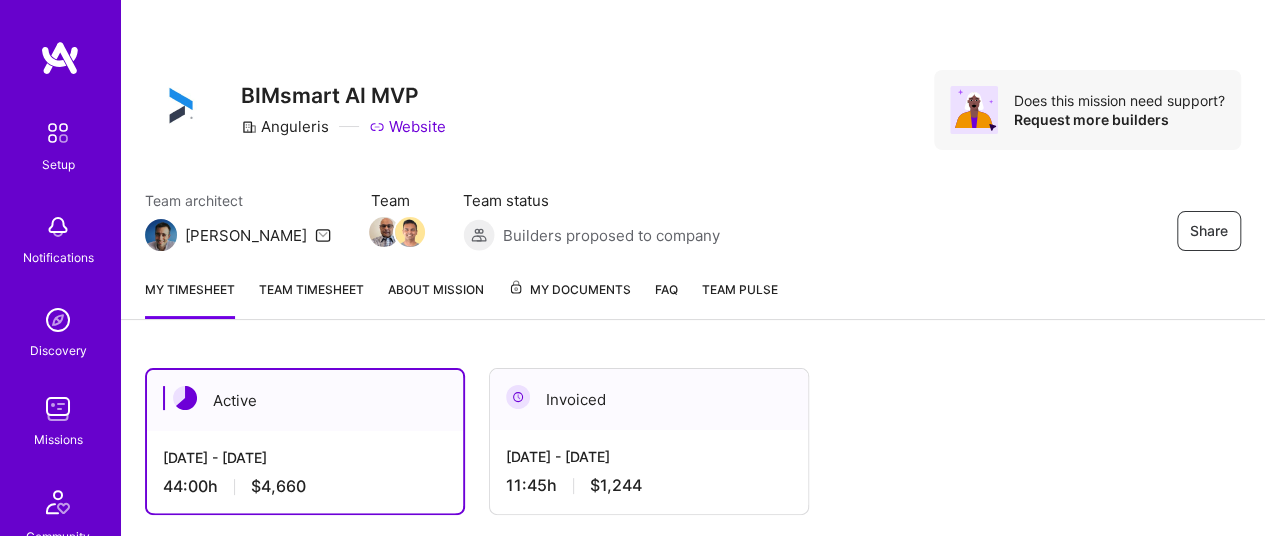 click on "Invoiced" at bounding box center [649, 399] 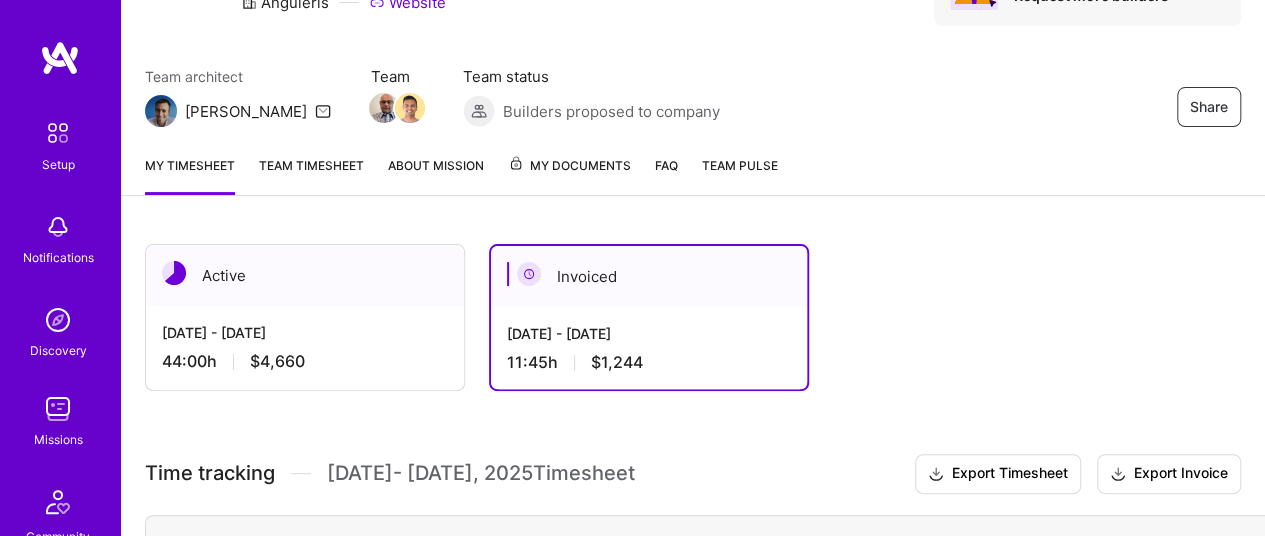 scroll, scrollTop: 175, scrollLeft: 0, axis: vertical 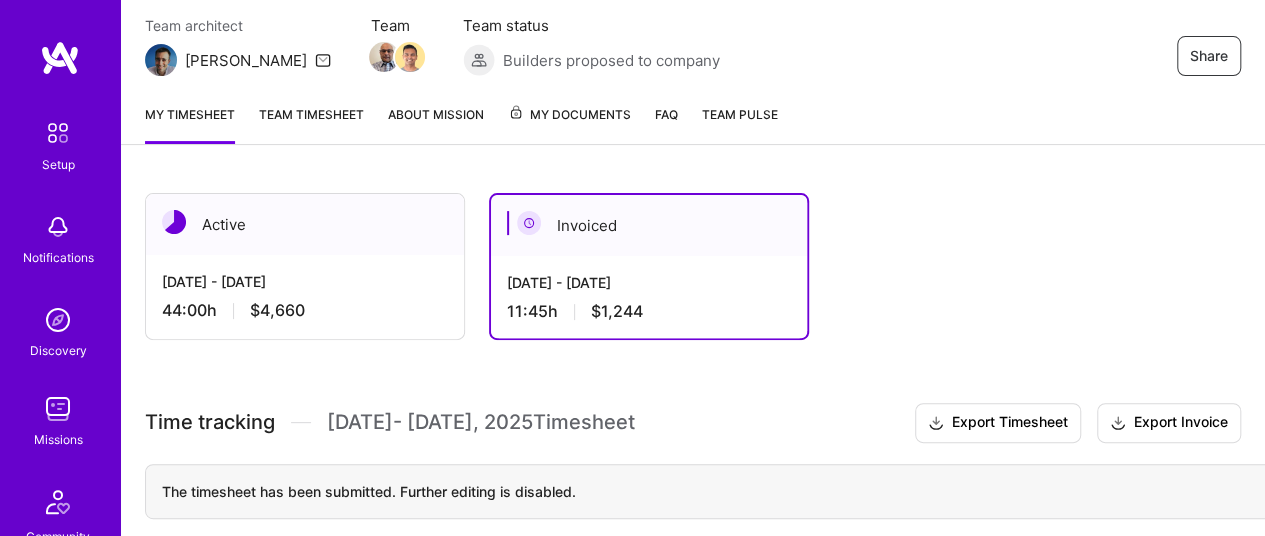click on "[DATE] - [DATE] 44:00 h    $4,660" at bounding box center [305, 296] 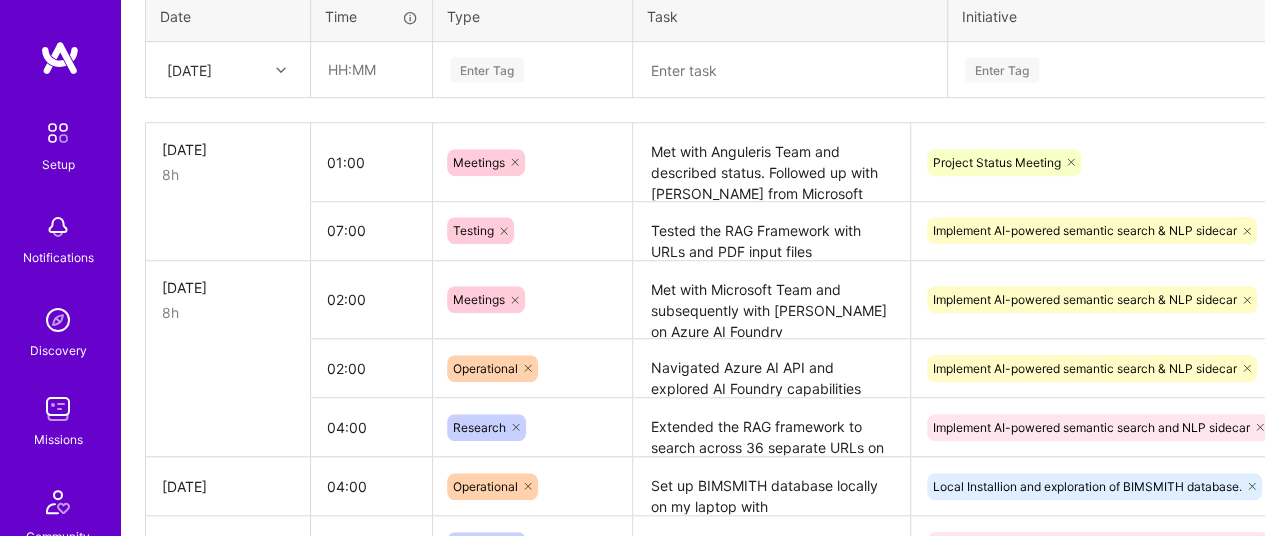 scroll, scrollTop: 638, scrollLeft: 0, axis: vertical 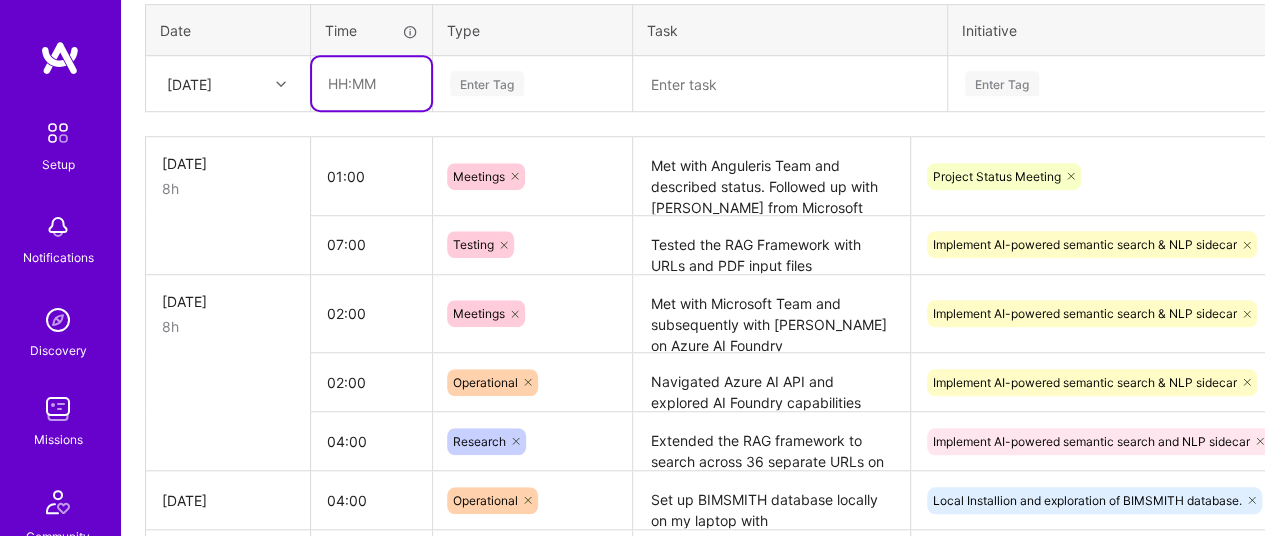 click at bounding box center (371, 83) 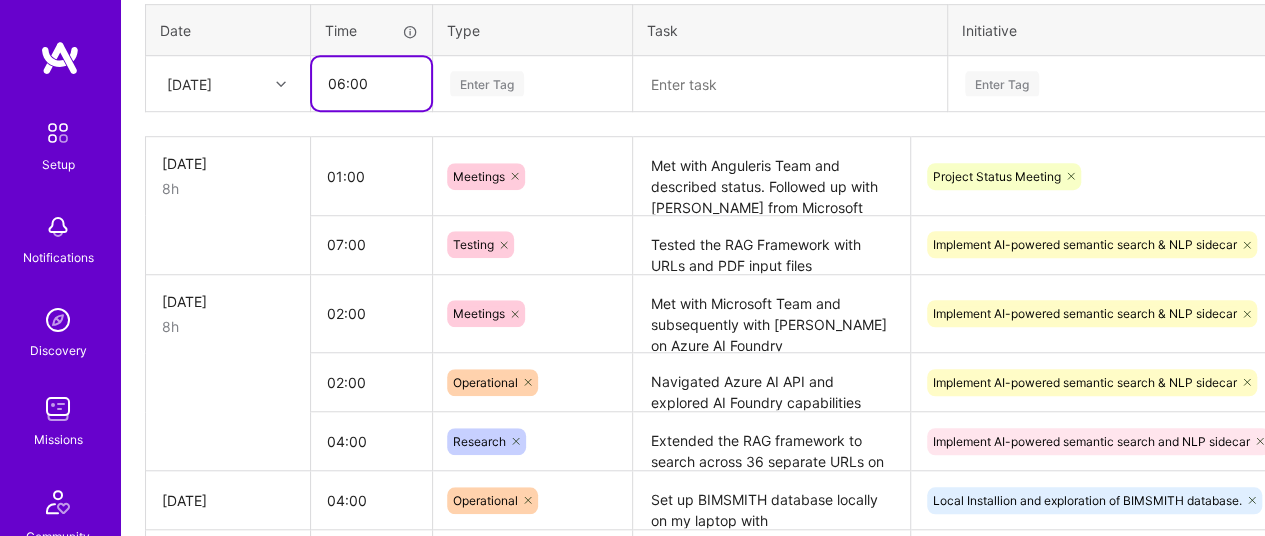 type on "06:00" 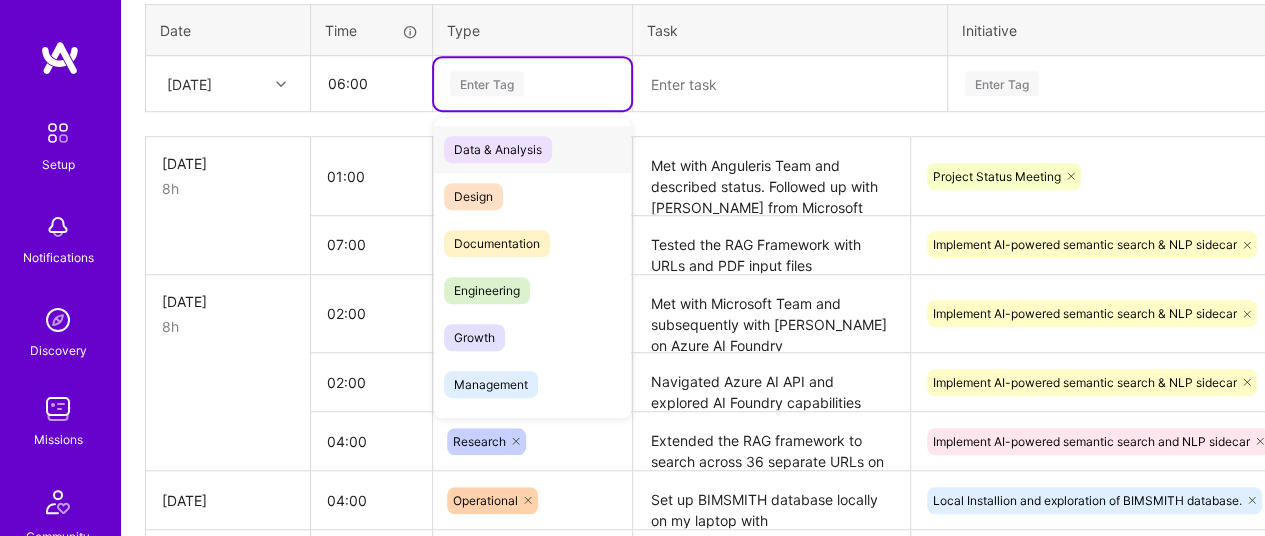 click on "Enter Tag" at bounding box center [487, 83] 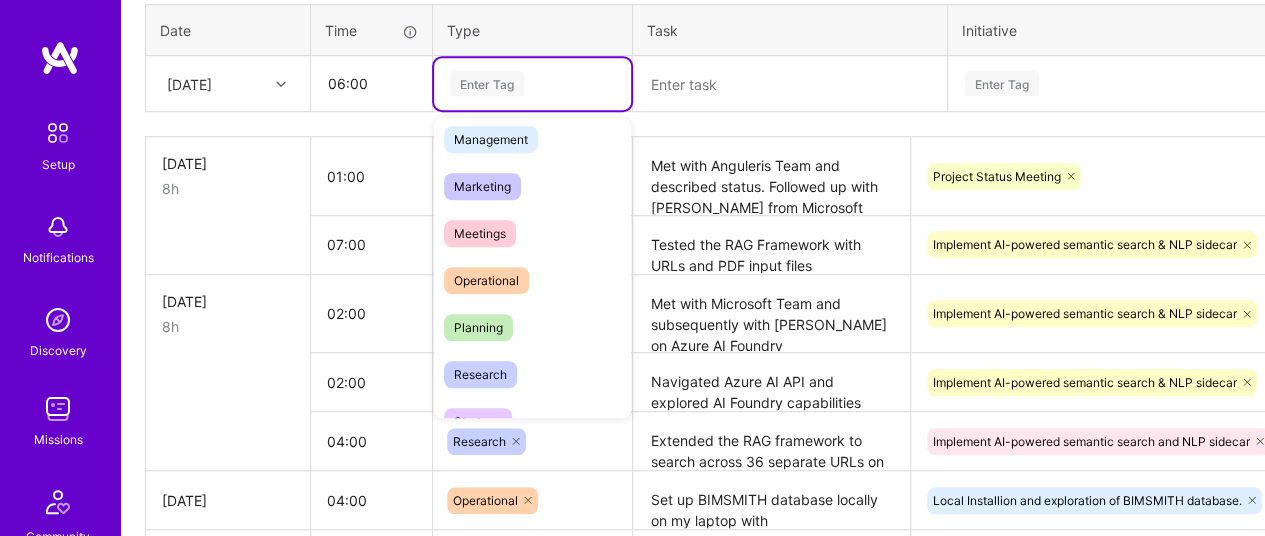 scroll, scrollTop: 372, scrollLeft: 0, axis: vertical 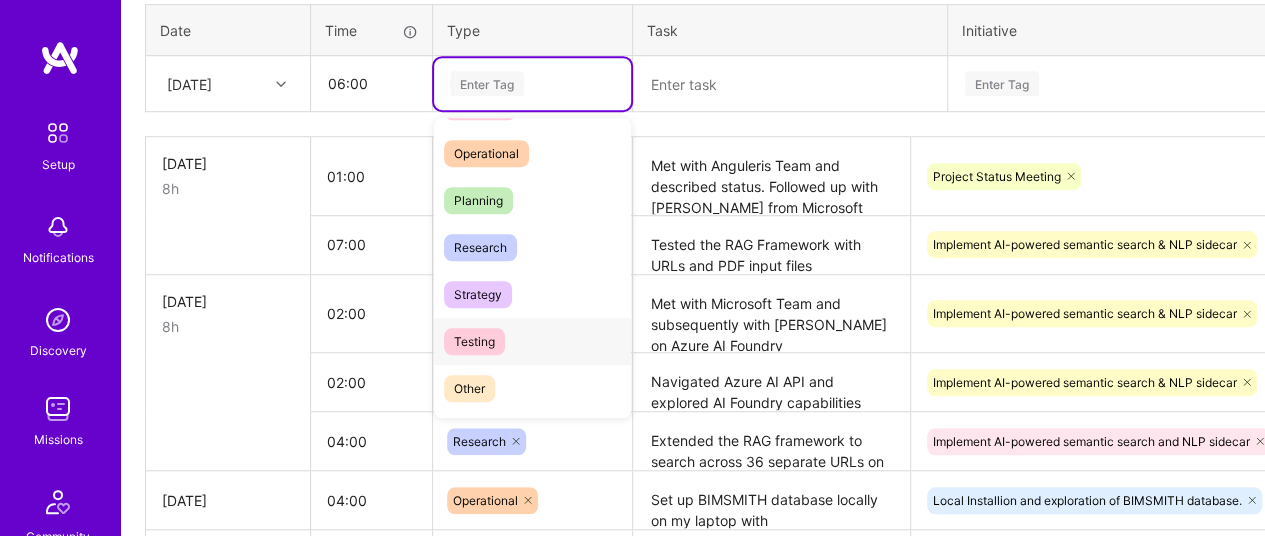 click on "Testing" at bounding box center (474, 341) 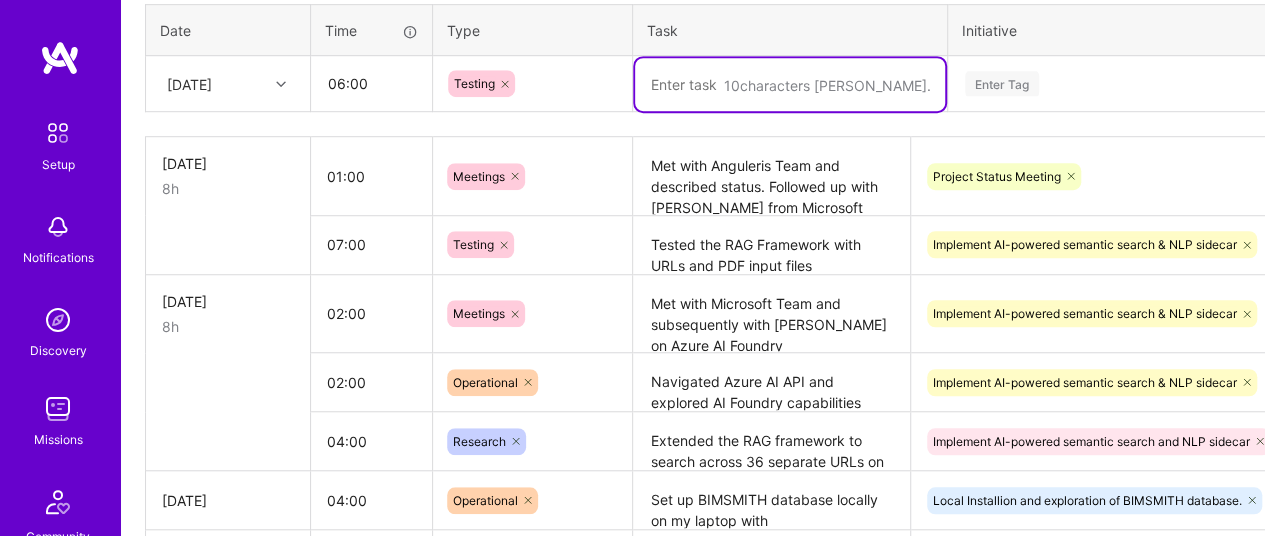 click at bounding box center [790, 84] 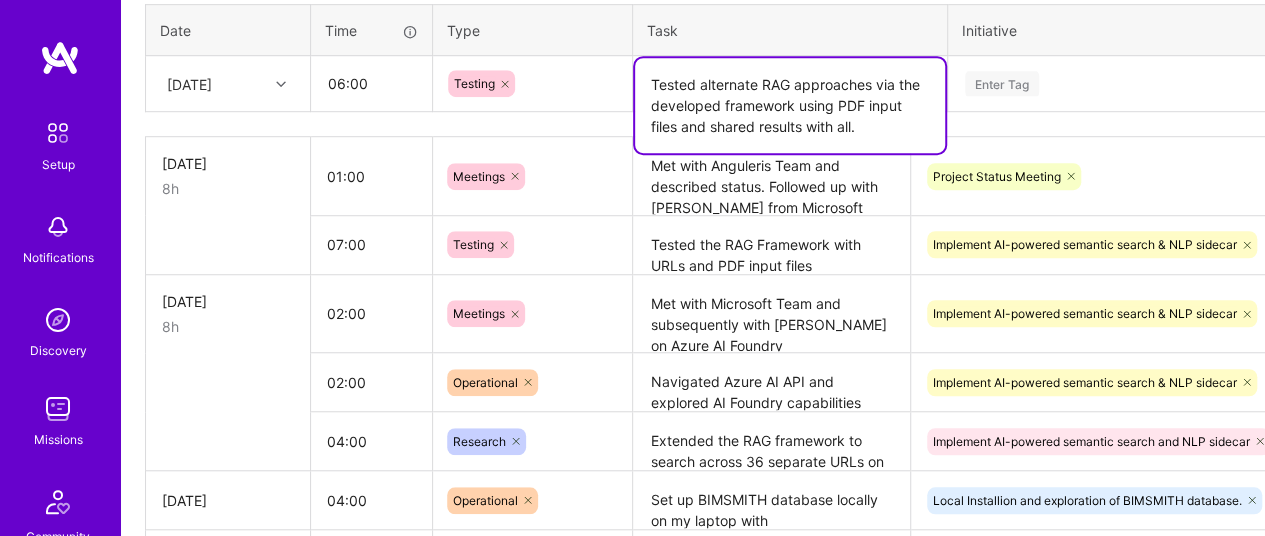 type on "Tested alternate RAG approaches via the developed framework using PDF input files and shared results with all." 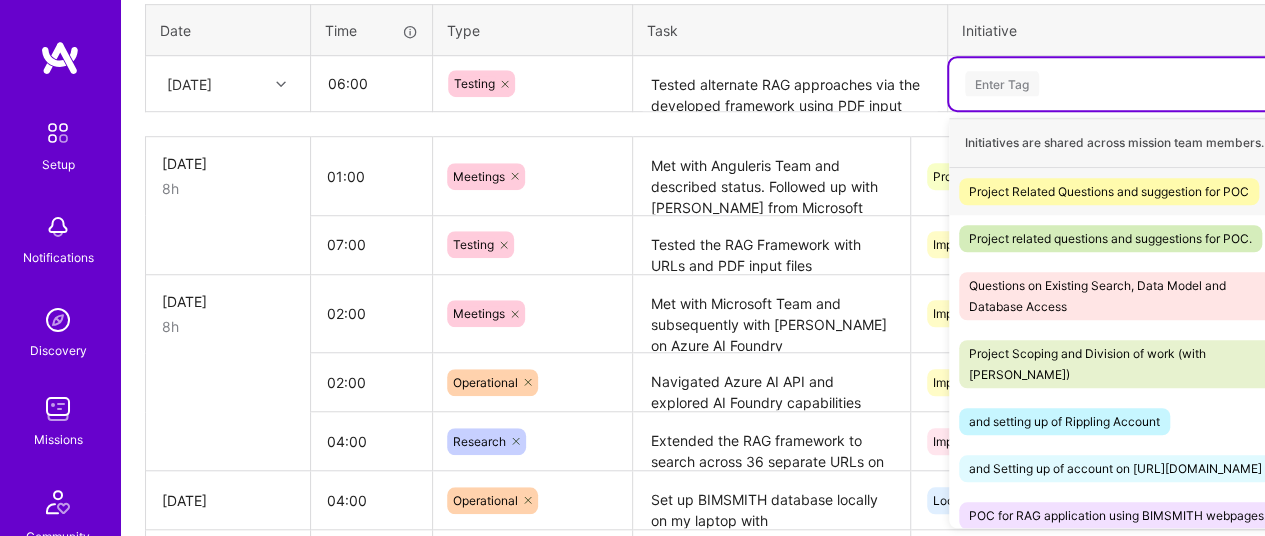 click on "Enter Tag" at bounding box center [1132, 83] 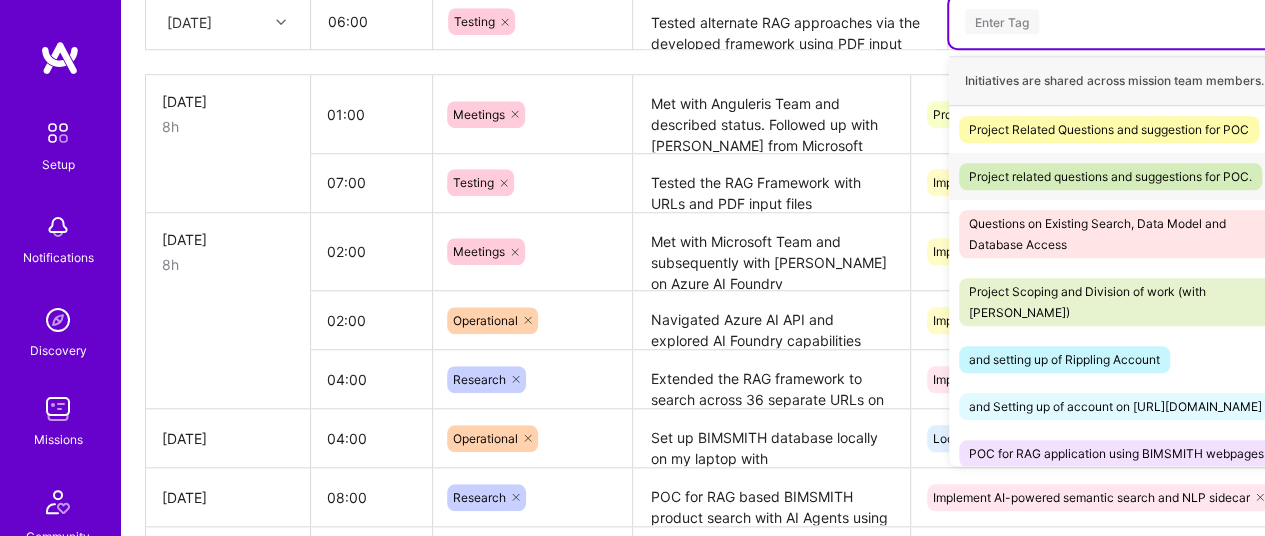 scroll, scrollTop: 642, scrollLeft: 0, axis: vertical 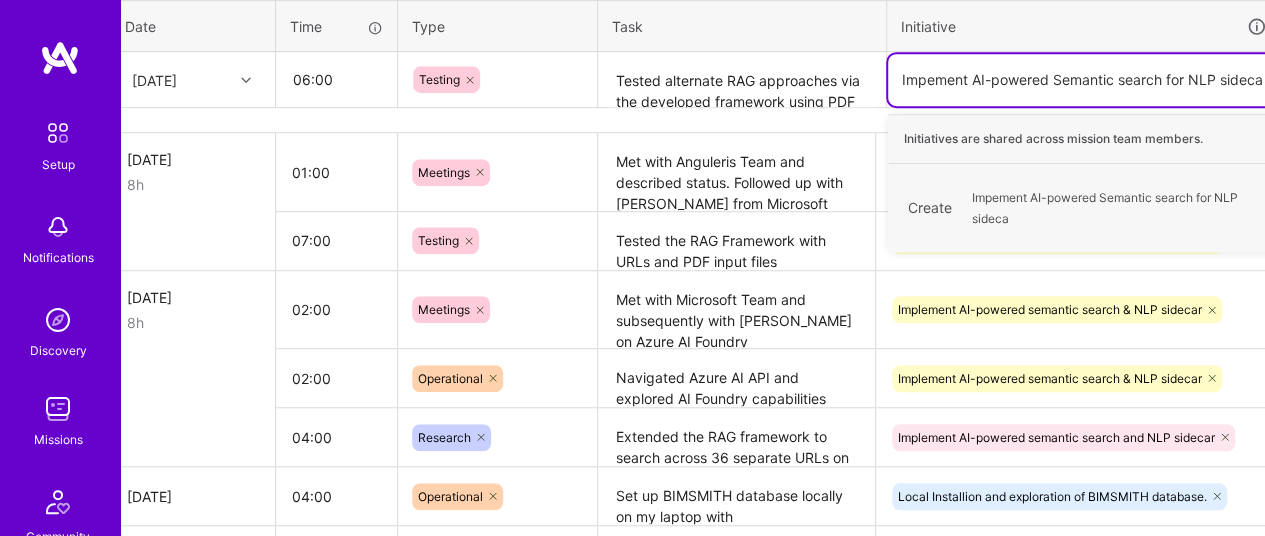 type on "Impement AI-powered Semantic search for NLP sidecar" 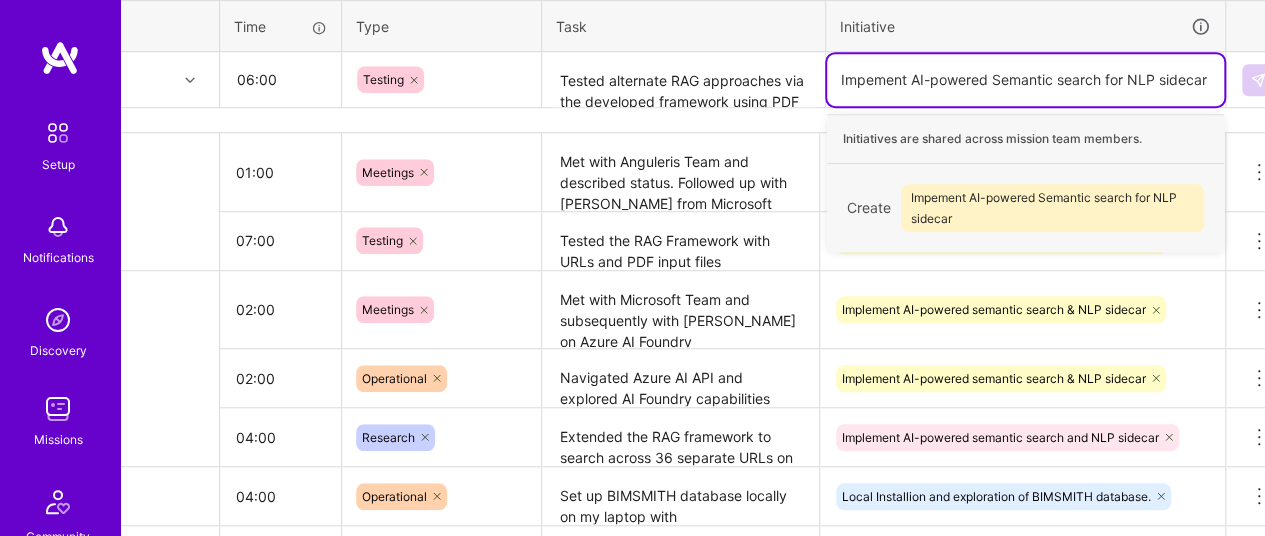 scroll, scrollTop: 642, scrollLeft: 119, axis: both 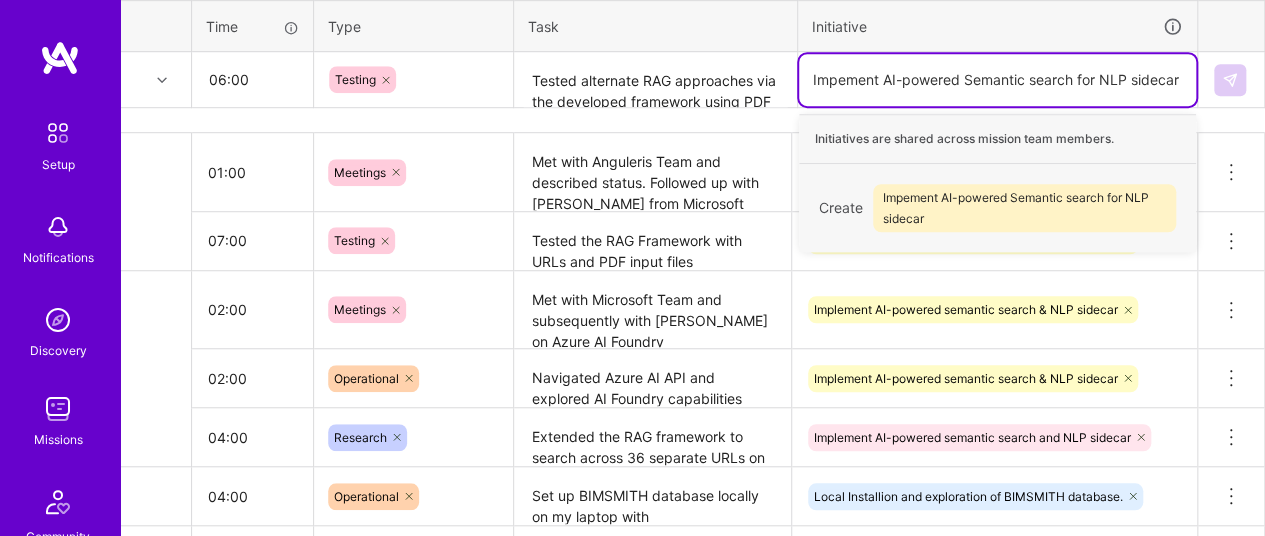 type 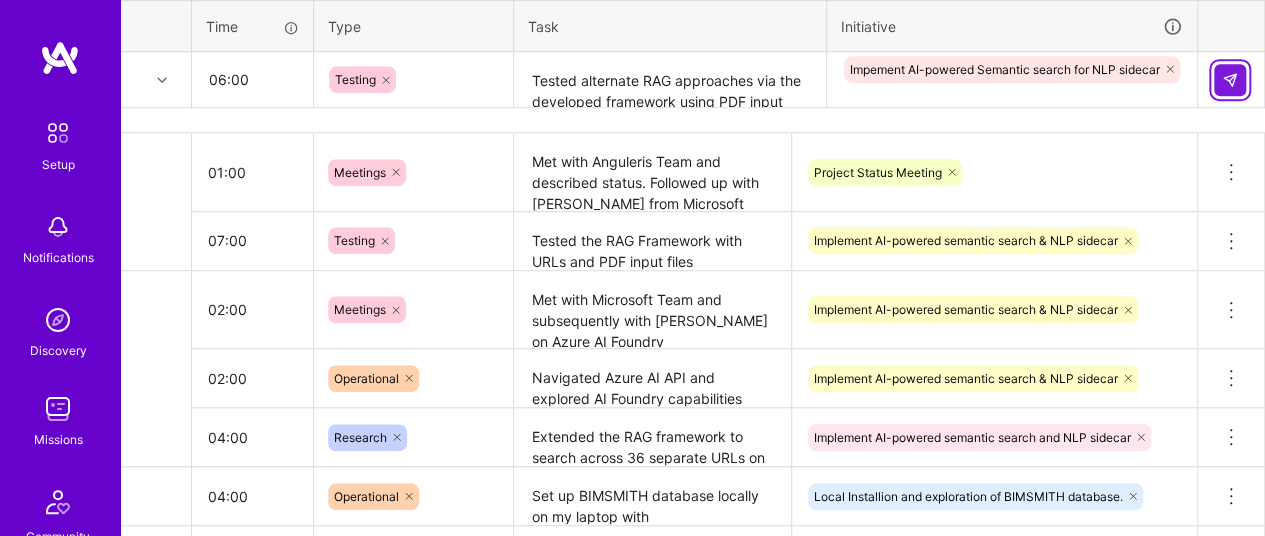 click at bounding box center [1230, 80] 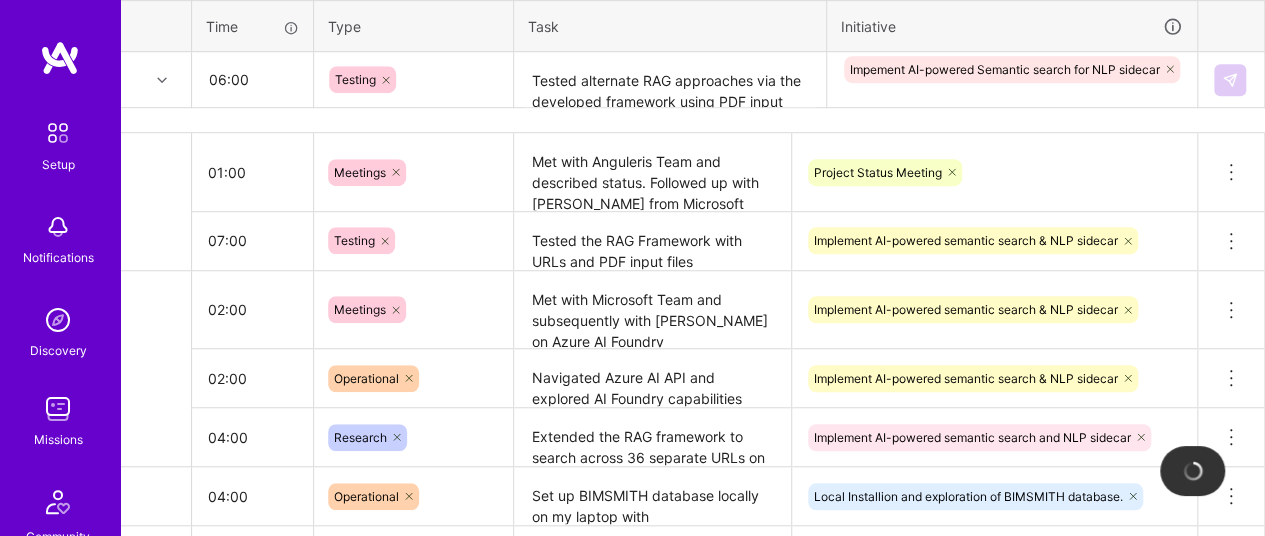 type 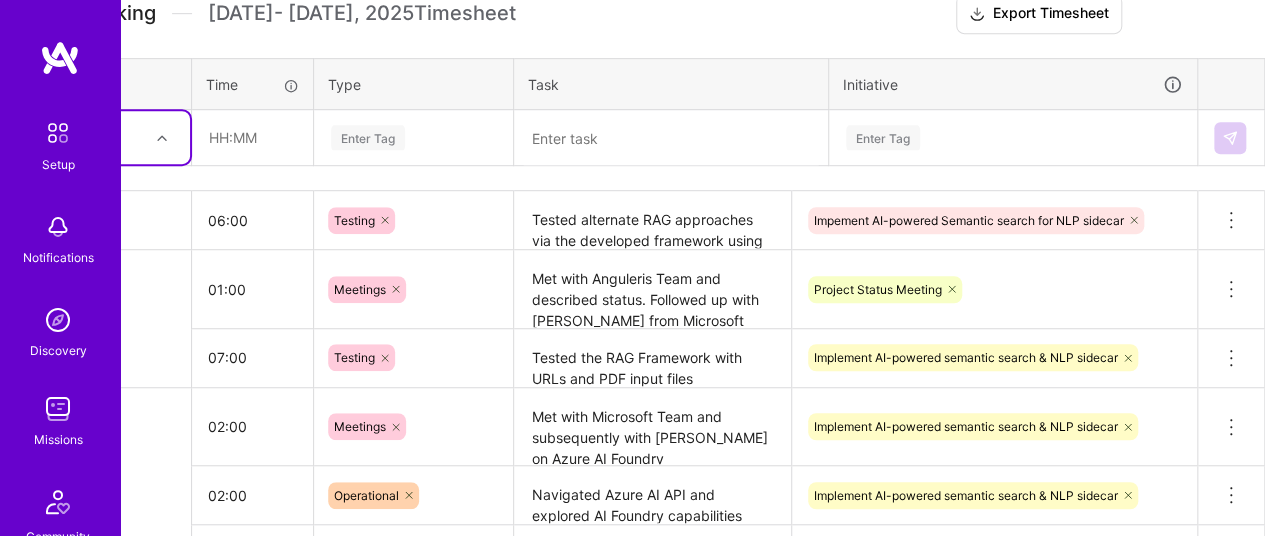scroll, scrollTop: 614, scrollLeft: 119, axis: both 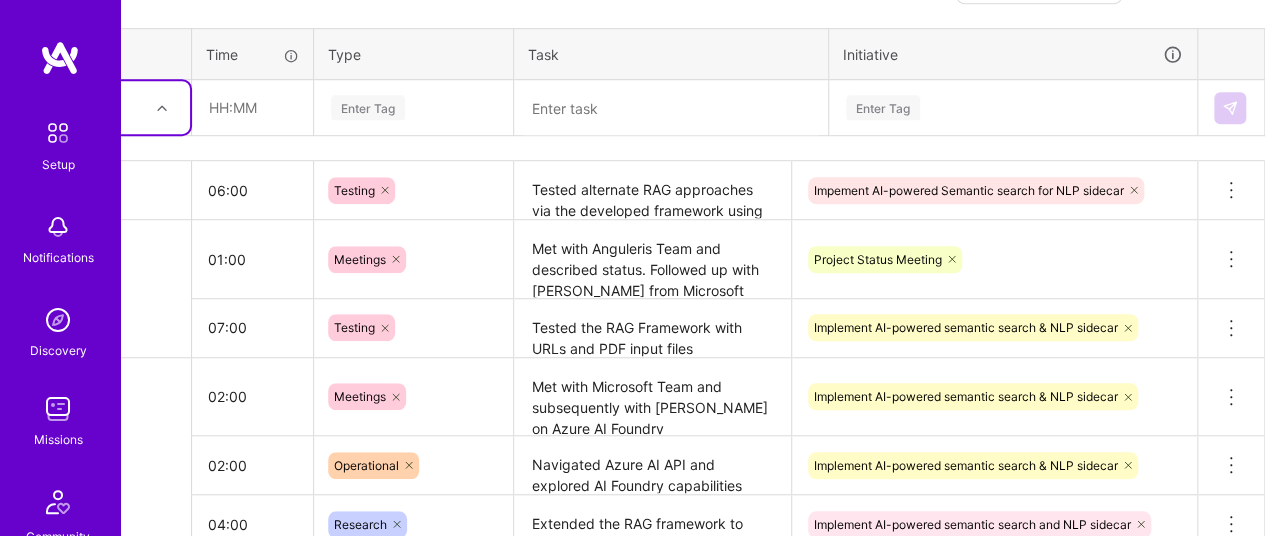 click on "Tested alternate RAG approaches via the developed framework using PDF input files and shared results with all." at bounding box center [652, 190] 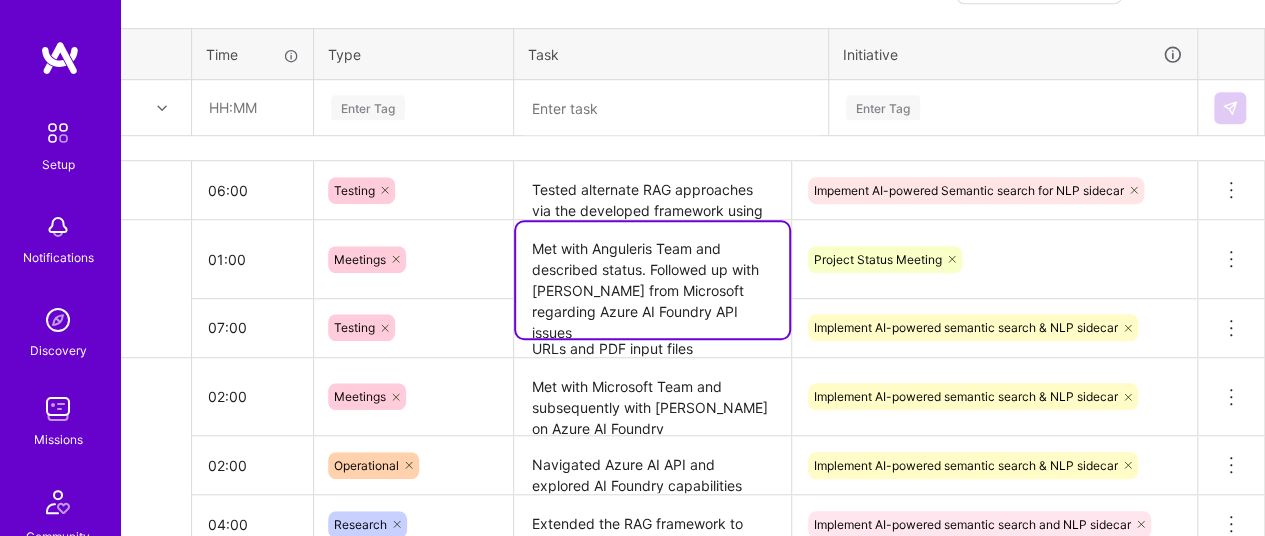 click on "Met with Anguleris Team and described status. Followed up with [PERSON_NAME] from Microsoft regarding Azure AI Foundry API issues" at bounding box center [652, 280] 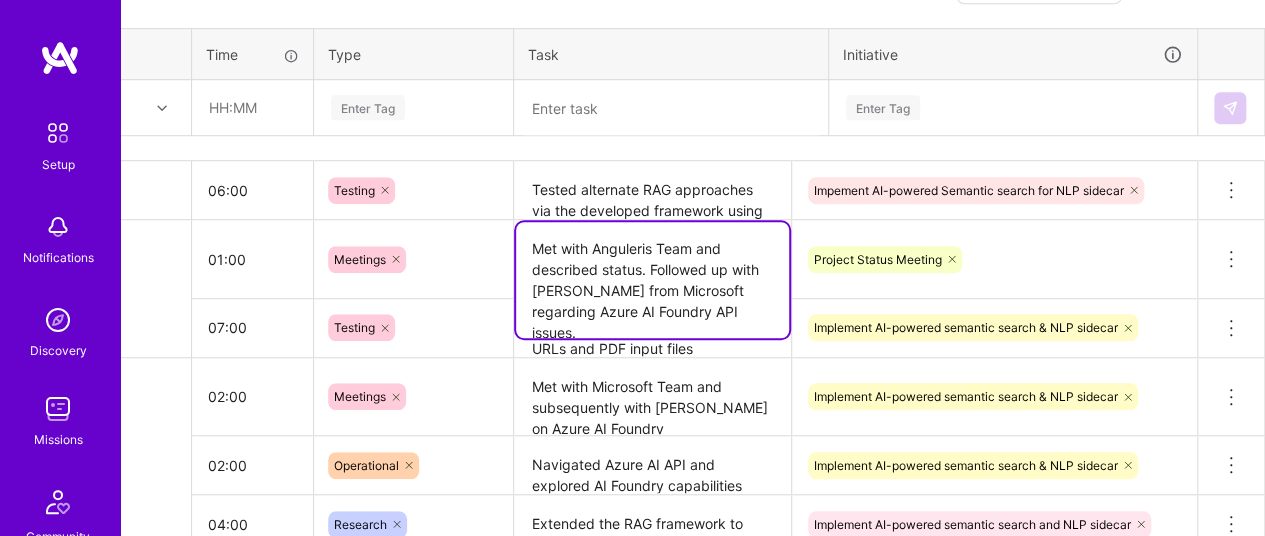type on "Met with Anguleris Team and described status. Followed up with [PERSON_NAME] from Microsoft regarding Azure AI Foundry API issues." 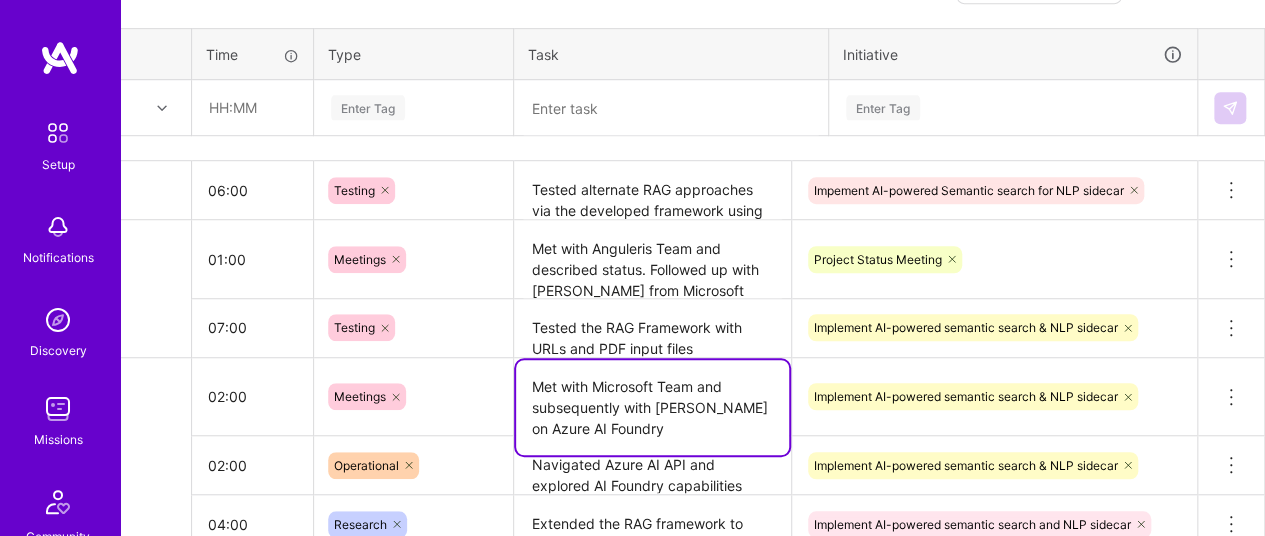 click on "Met with Microsoft Team and subsequently with [PERSON_NAME] on Azure AI Foundry" at bounding box center [652, 407] 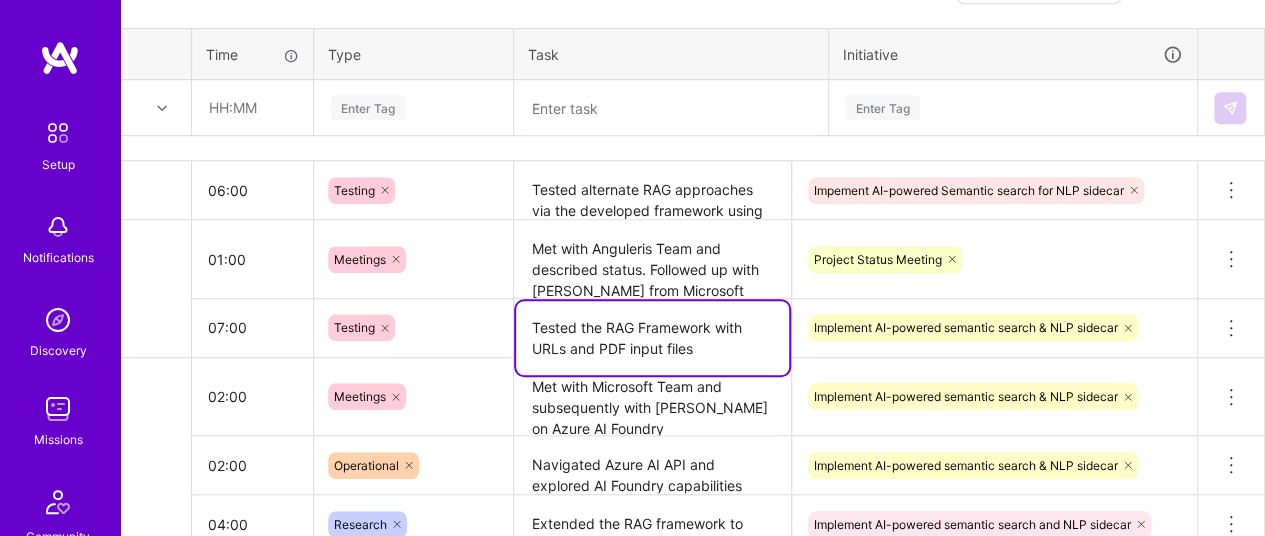 click on "Tested the RAG Framework with URLs and PDF input files" at bounding box center (652, 338) 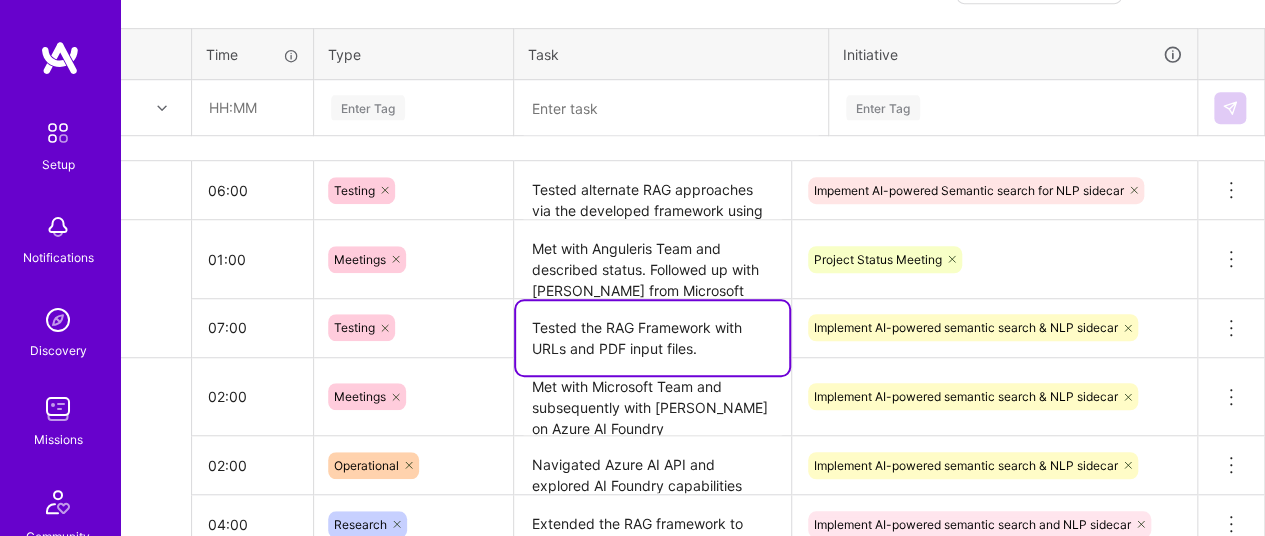 type on "Tested the RAG Framework with URLs and PDF input files." 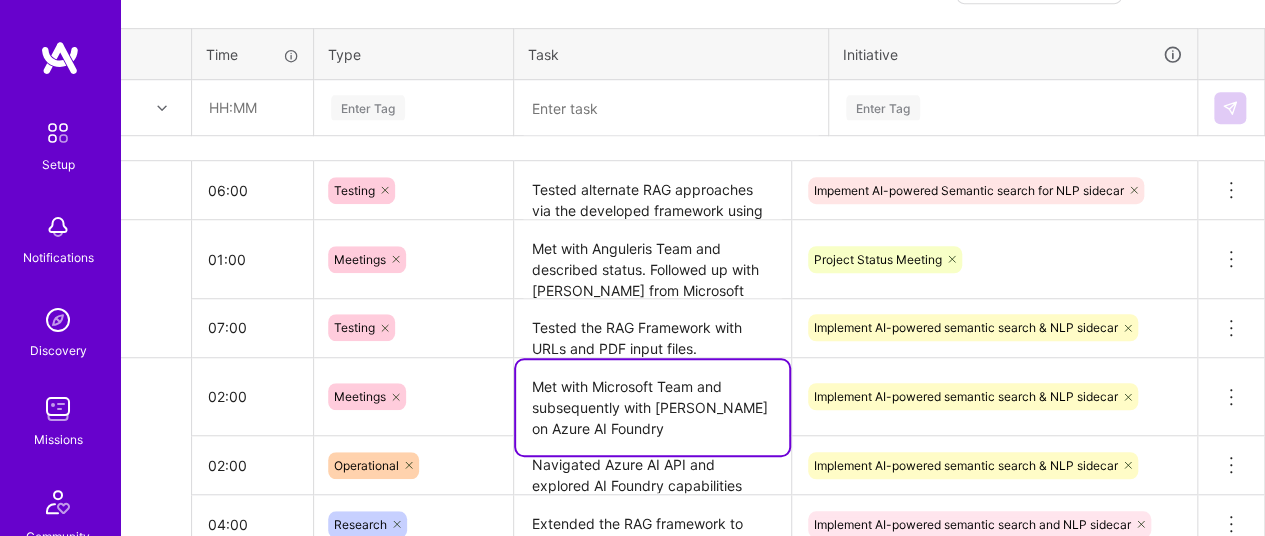 click on "Met with Microsoft Team and subsequently with [PERSON_NAME] on Azure AI Foundry" at bounding box center (652, 407) 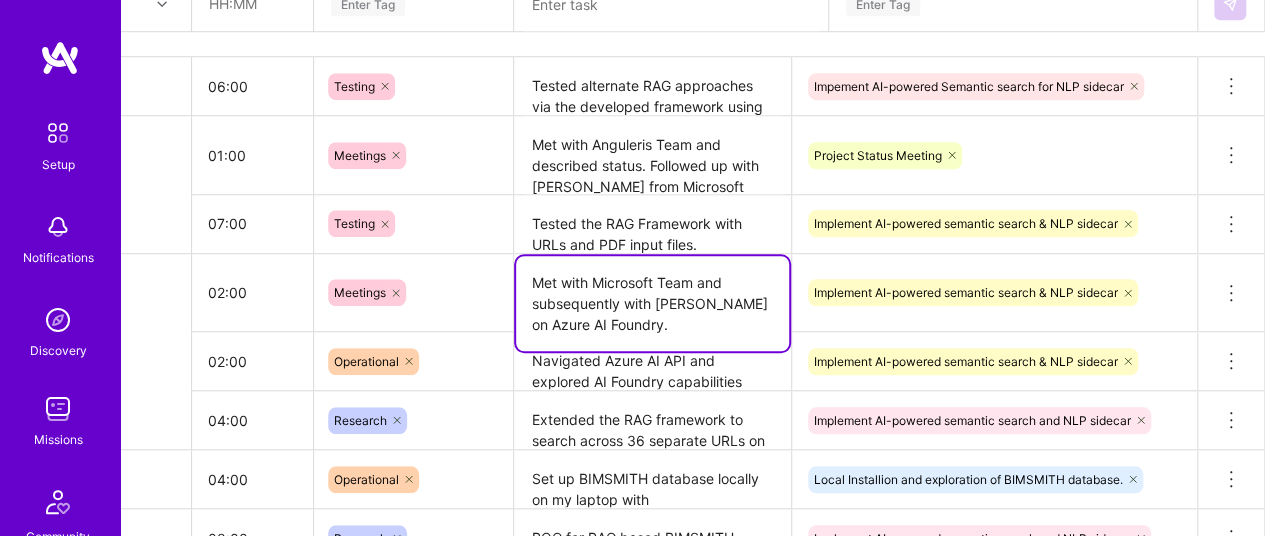 scroll, scrollTop: 720, scrollLeft: 119, axis: both 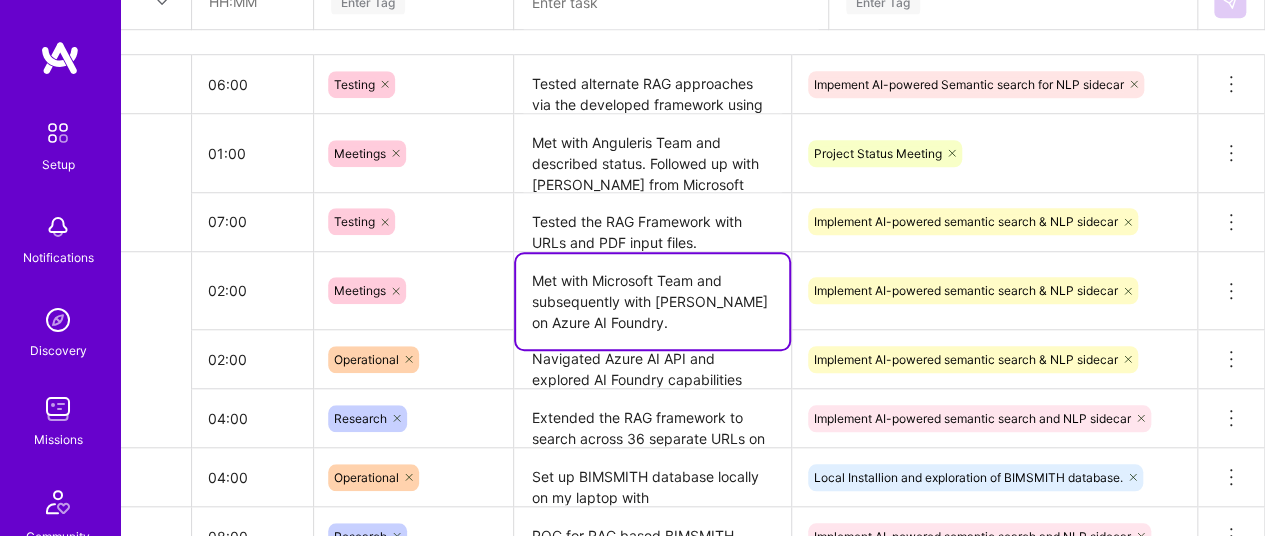 type on "Met with Microsoft Team and subsequently with [PERSON_NAME] on Azure AI Foundry." 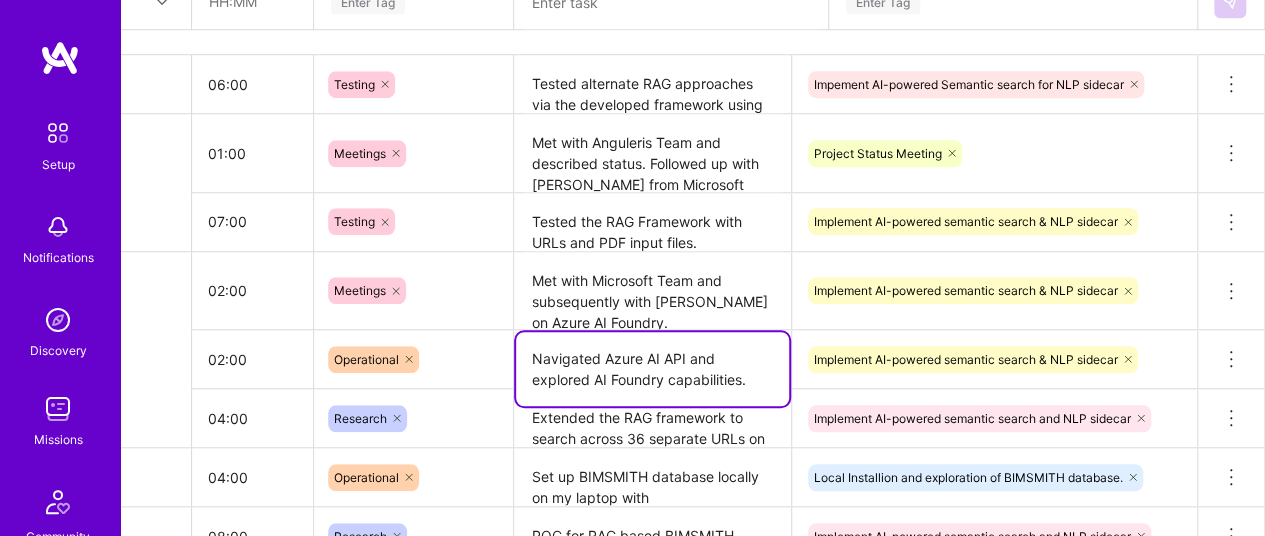 type on "Navigated Azure AI API and explored AI Foundry capabilities." 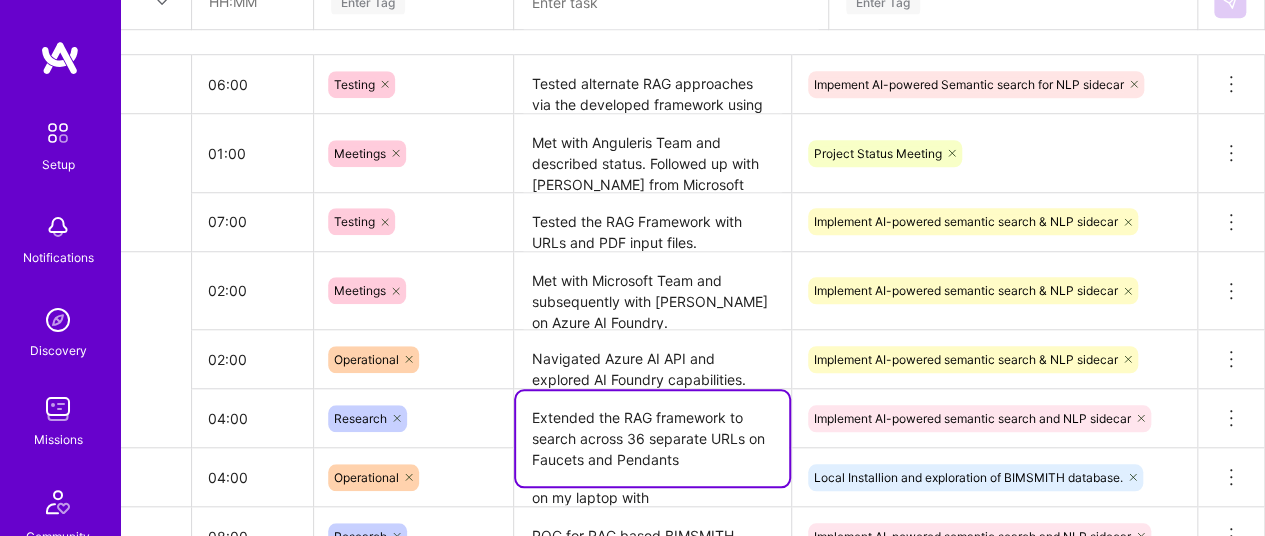 click on "Extended the RAG framework to search across 36 separate URLs on Faucets and Pendants" at bounding box center (652, 438) 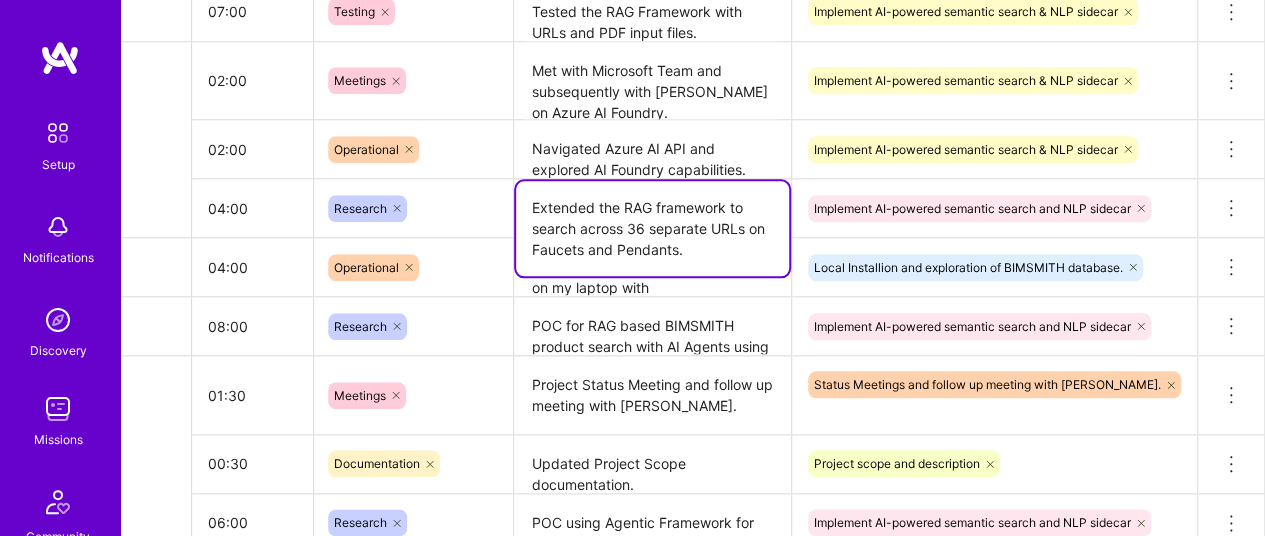 scroll, scrollTop: 955, scrollLeft: 119, axis: both 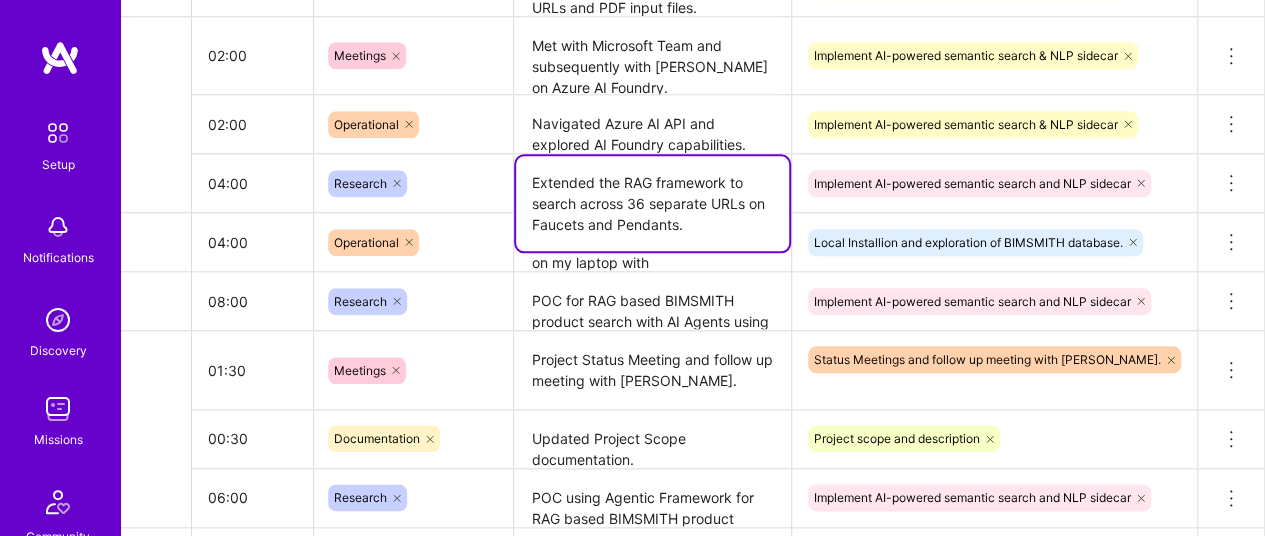 type on "Extended the RAG framework to search across 36 separate URLs on Faucets and Pendants." 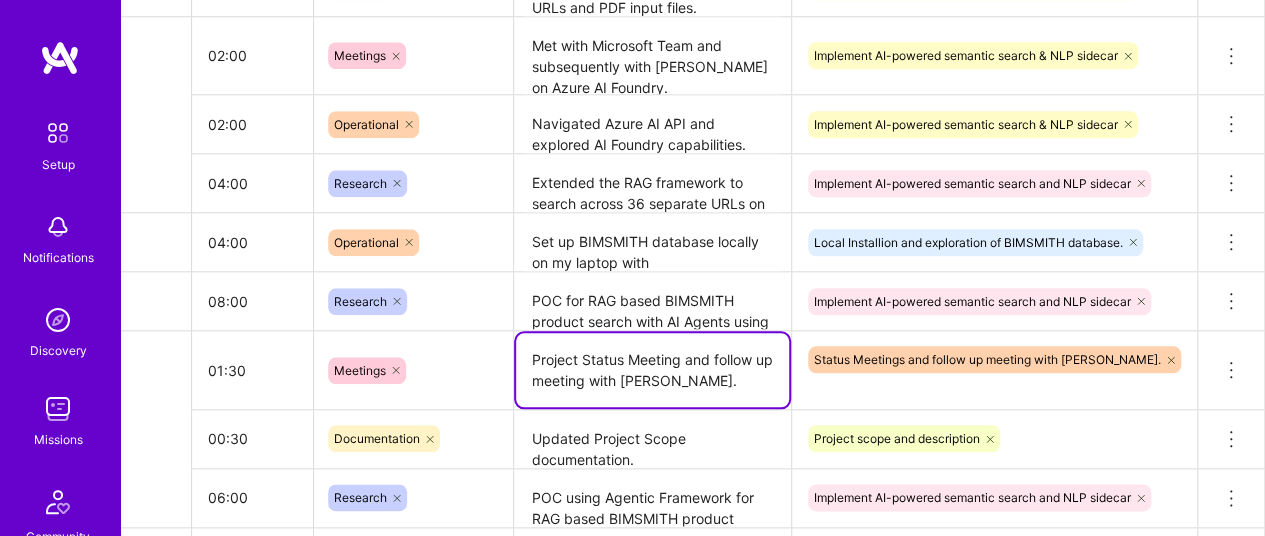 click on "Project Status Meeting and follow up meeting with [PERSON_NAME]." at bounding box center [652, 370] 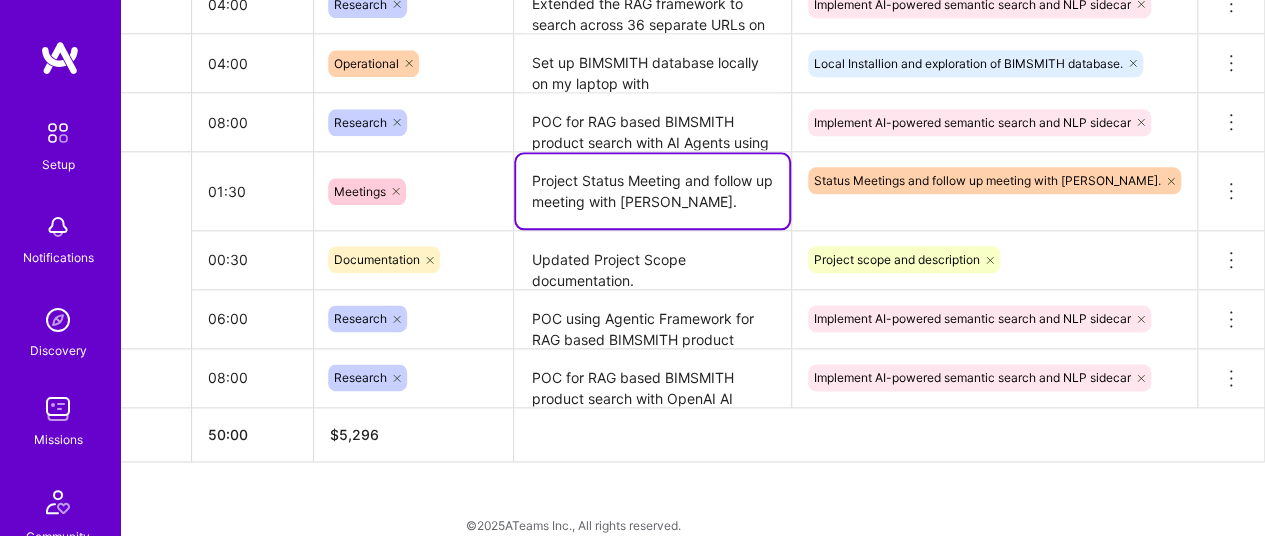 scroll, scrollTop: 1150, scrollLeft: 119, axis: both 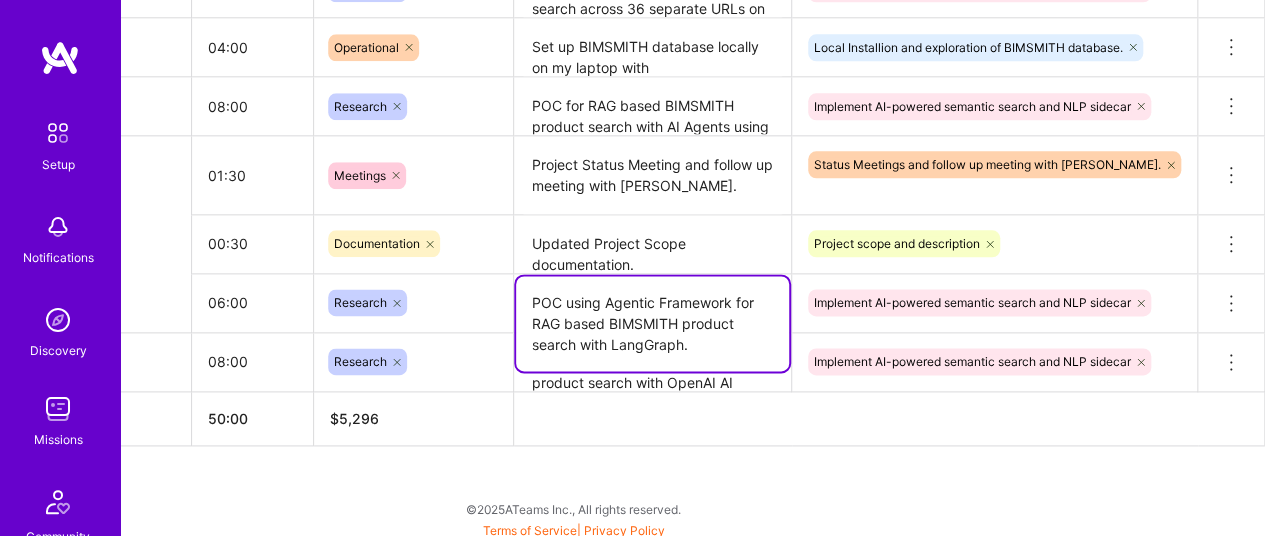 click on "POC using Agentic Framework for RAG based BIMSMITH product search with LangGraph." at bounding box center [652, 323] 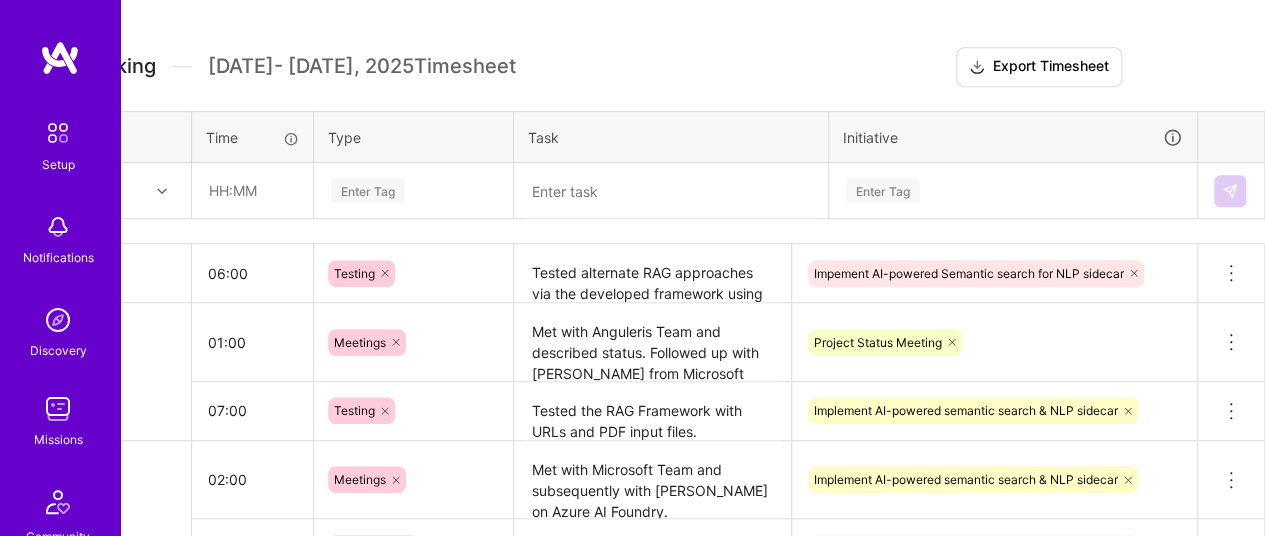 scroll, scrollTop: 522, scrollLeft: 119, axis: both 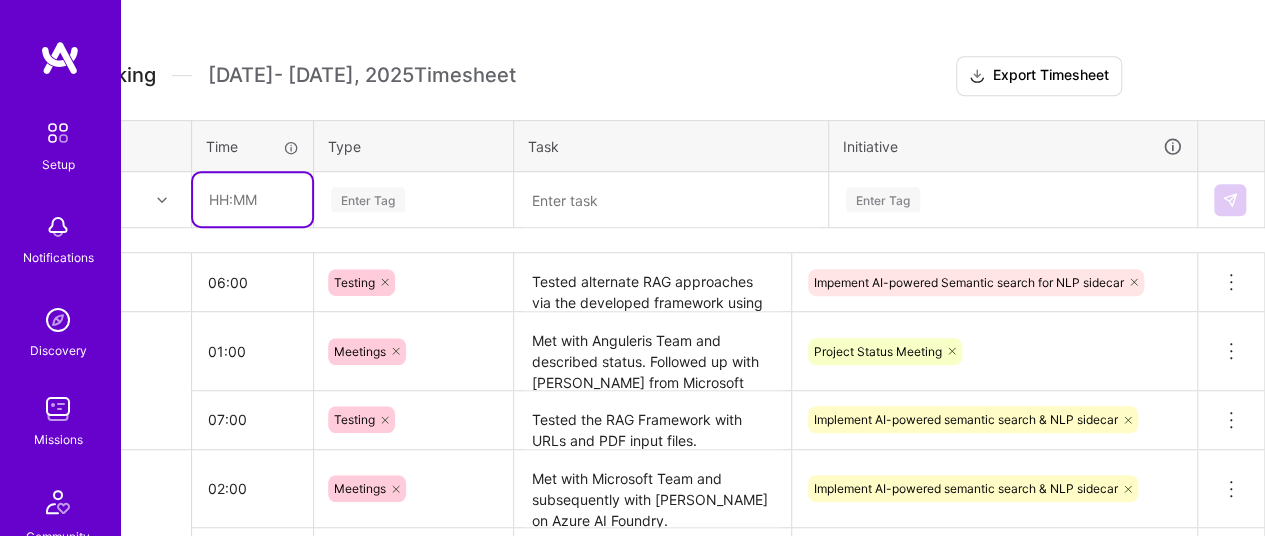 click at bounding box center [252, 199] 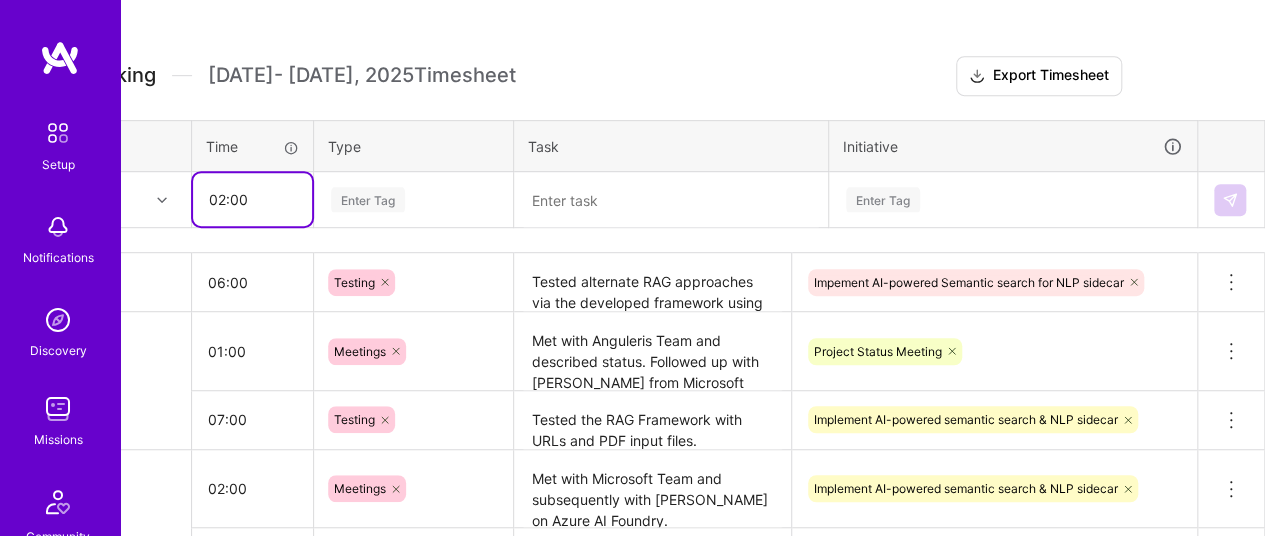 type on "02:00" 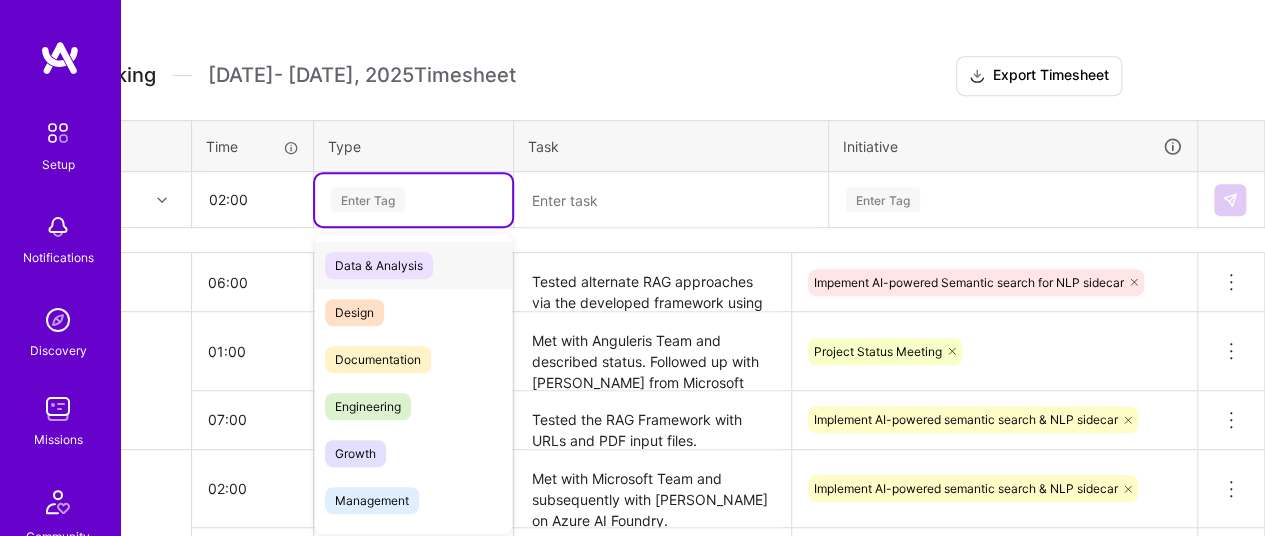 click on "Enter Tag" at bounding box center [413, 200] 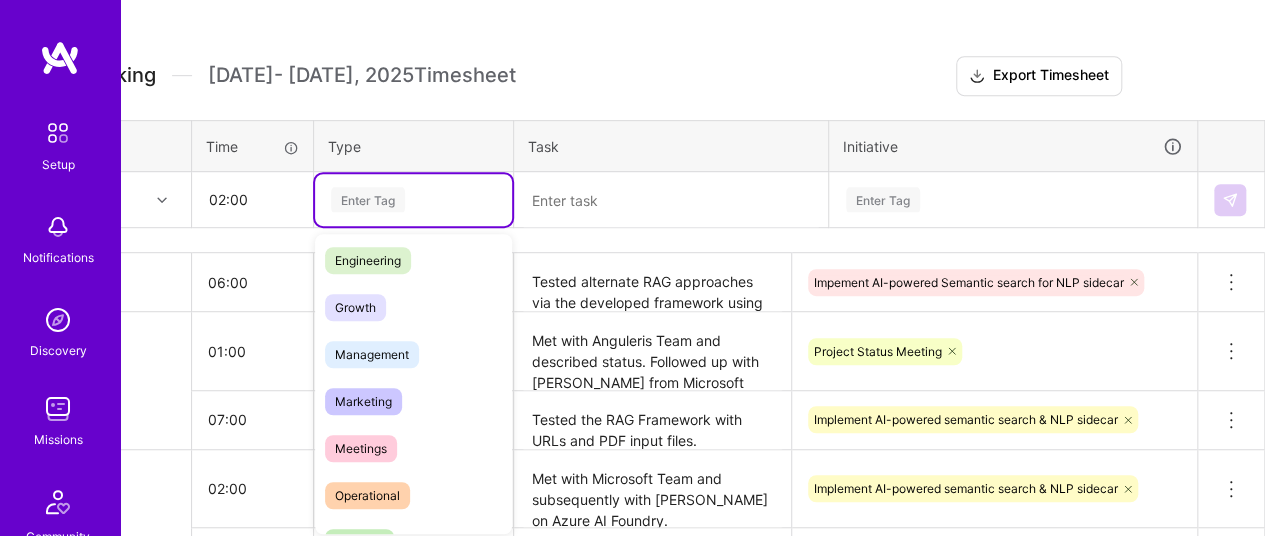 scroll, scrollTop: 142, scrollLeft: 0, axis: vertical 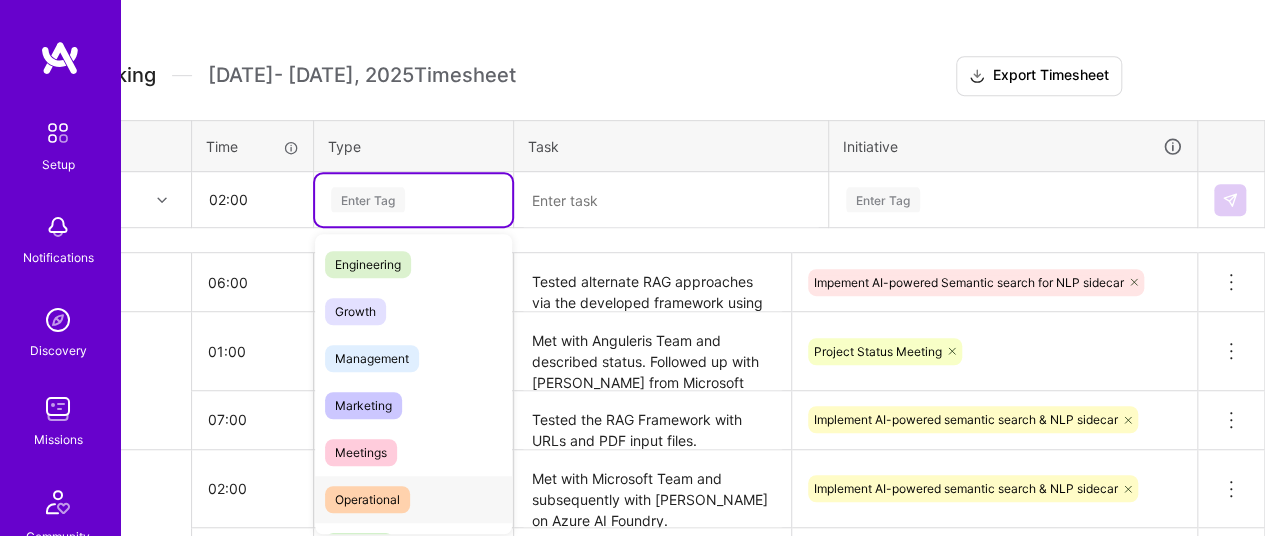 click on "Operational" at bounding box center [367, 499] 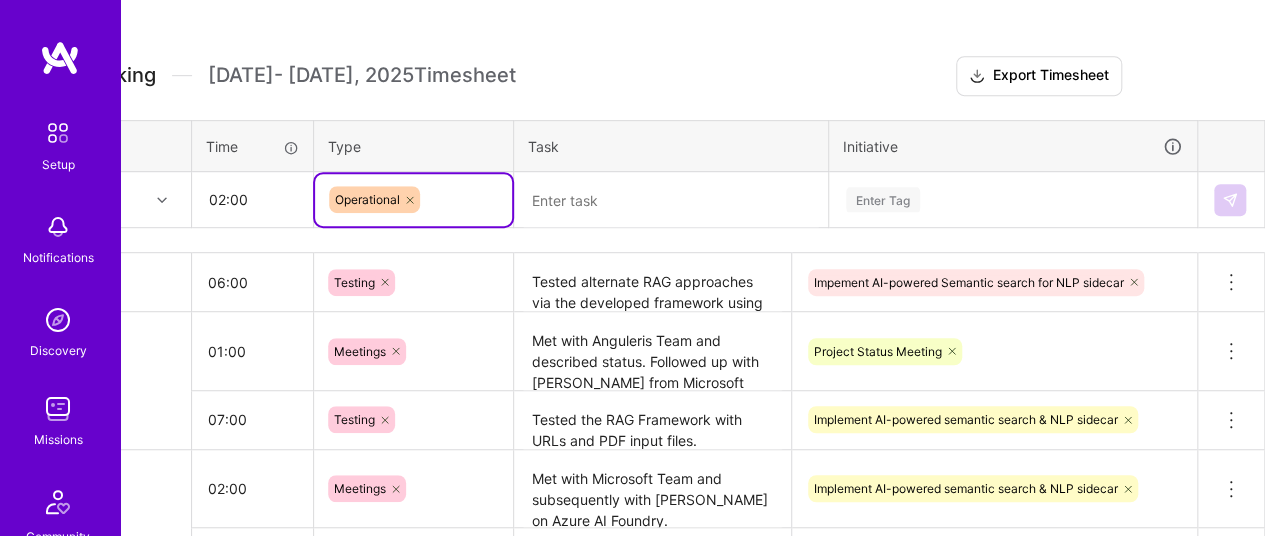 click at bounding box center [671, 200] 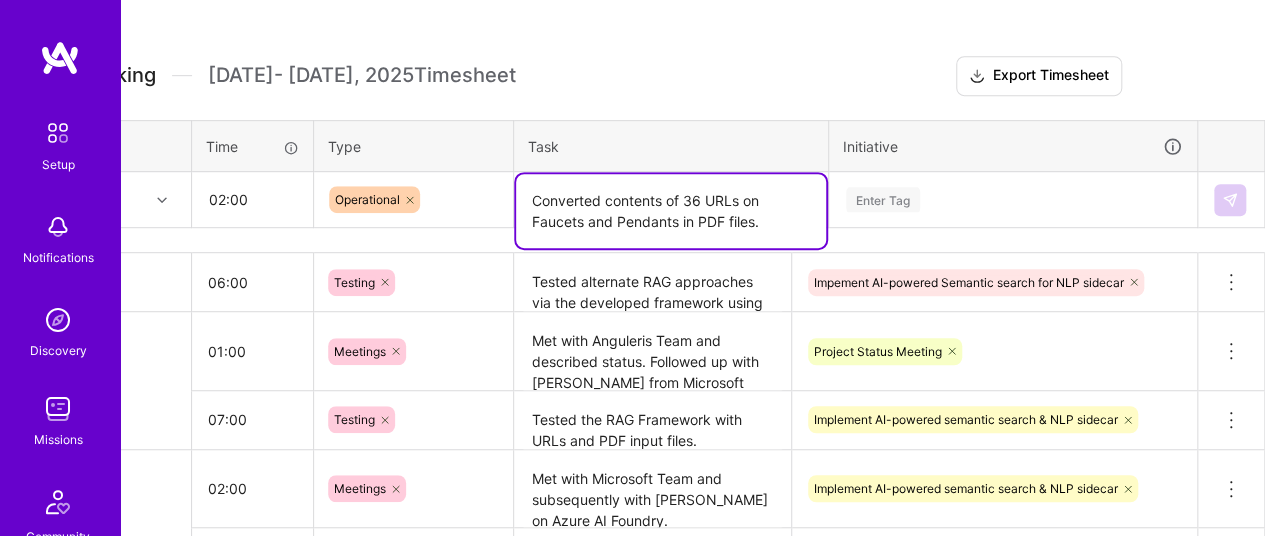 type on "Converted contents of 36 URLs on Faucets and Pendants in PDF files." 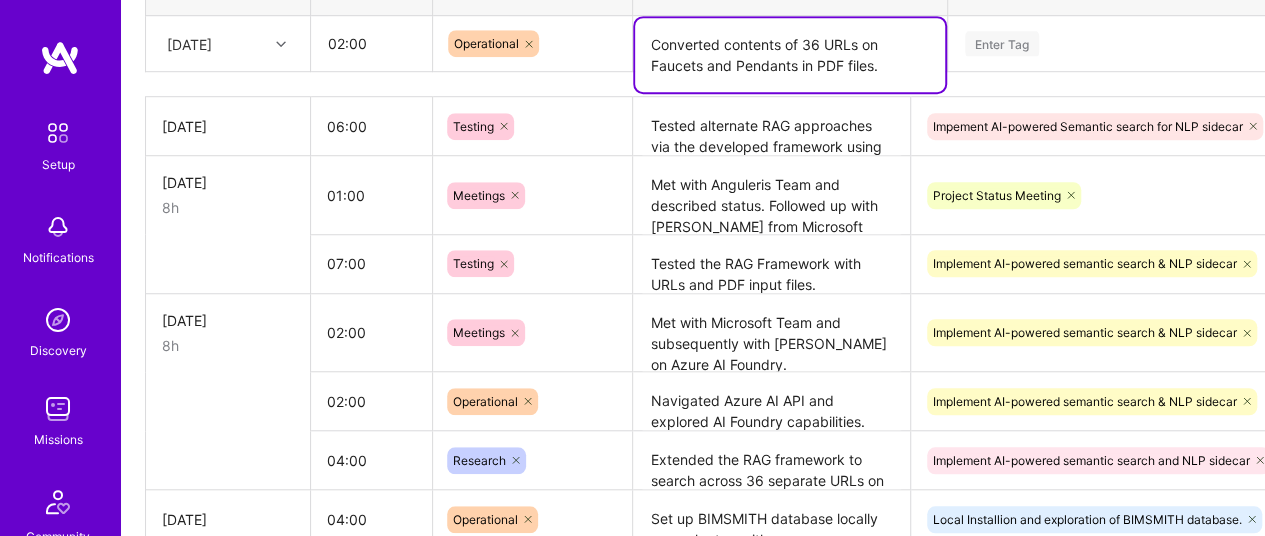 scroll, scrollTop: 701, scrollLeft: 0, axis: vertical 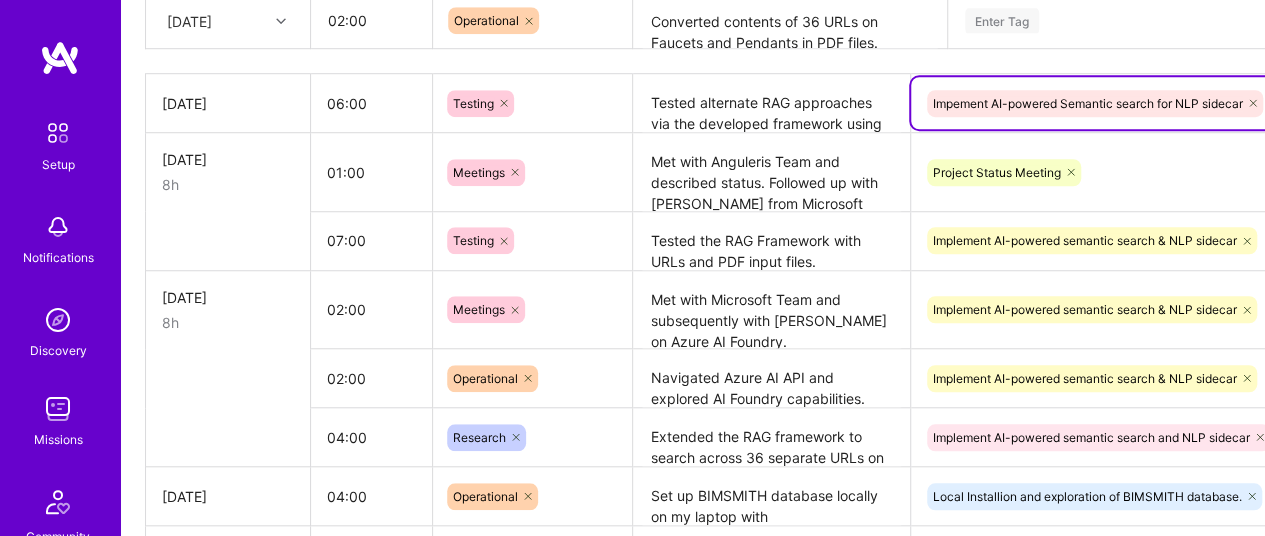 drag, startPoint x: 952, startPoint y: 97, endPoint x: 968, endPoint y: 97, distance: 16 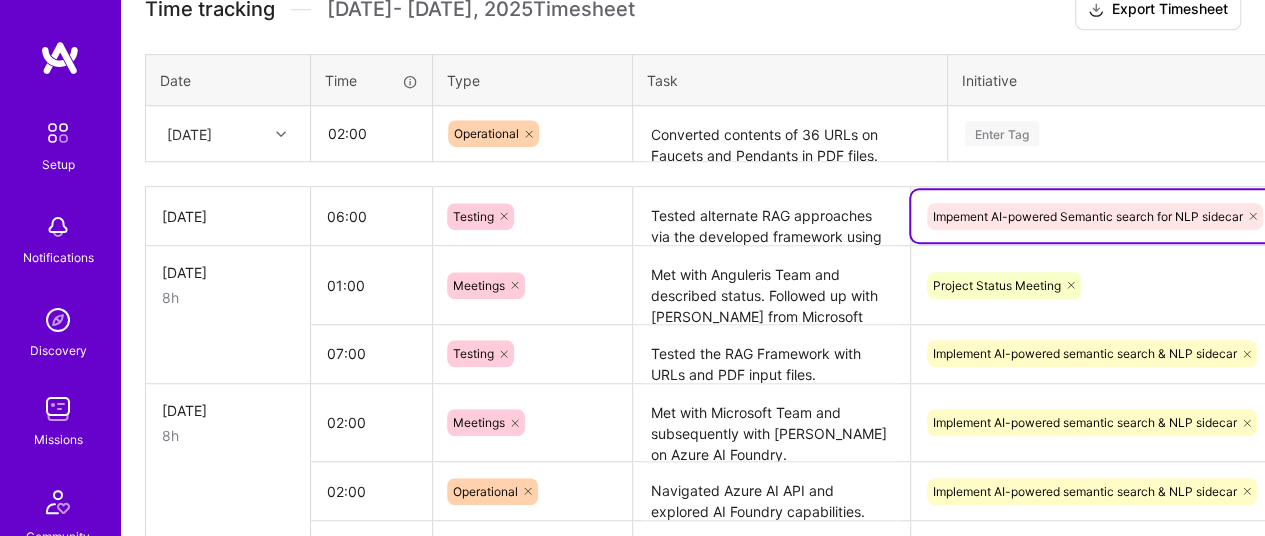 scroll, scrollTop: 514, scrollLeft: 0, axis: vertical 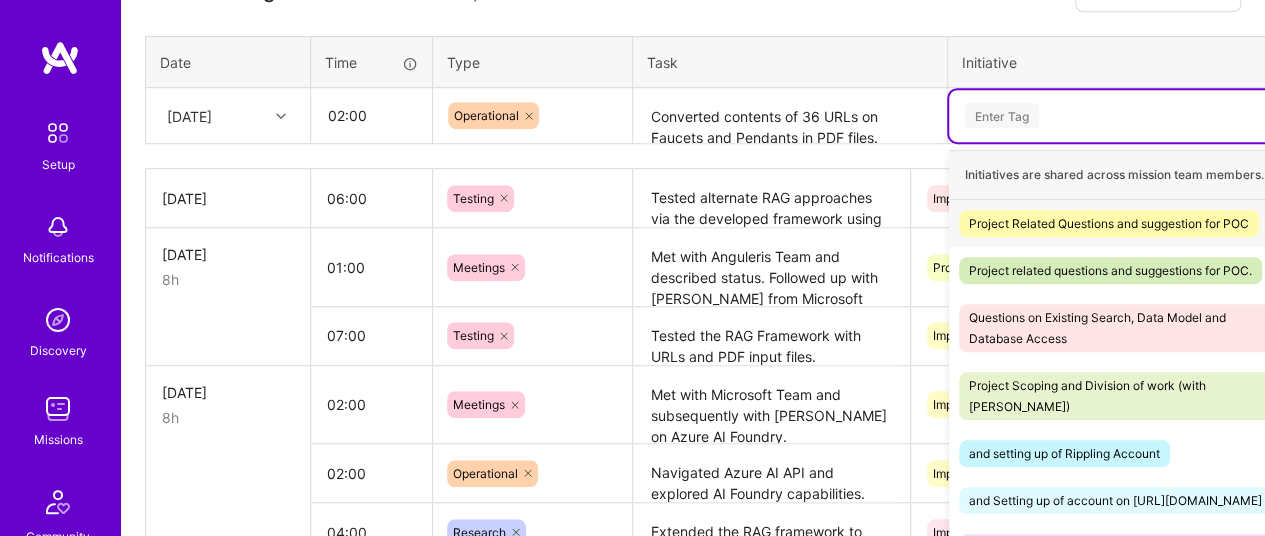 click on "option Impement AI-powered Semantic search for NLP sidecar, selected. option Project Related Questions and suggestion for POC focused, 1 of 22. 22 results available. Use Up and Down to choose options, press Enter to select the currently focused option, press Escape to exit the menu. Enter Tag Initiatives are shared across mission team members. Project Related Questions and suggestion for POC Hide Project related questions and suggestions for POC. Hide Questions on Existing Search, Data Model and Database Access Hide Project Scoping and Division of work (with [PERSON_NAME]) Hide and setting up of Rippling Account Hide and Setting up of account on   [URL][DOMAIN_NAME] Hide POC for RAG application using BIMSMITH webpages. Hide and Review of Scope document with comments/suggestions/changes. Hide Improve the existing search functionality Hide Project scoping and Division of work Hide Status Meetings and follow up meeting with [PERSON_NAME]. Hide Project Scope Documentation upgrade. Hide Hide Hide Hide Hide Hide Hide" at bounding box center [1132, 116] 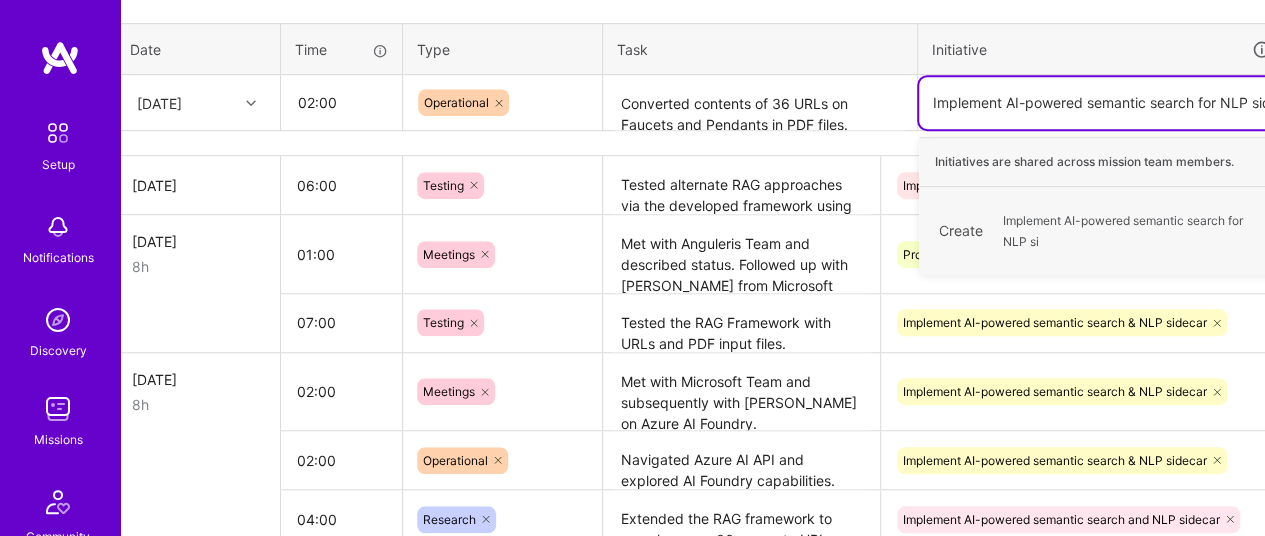 scroll, scrollTop: 619, scrollLeft: 34, axis: both 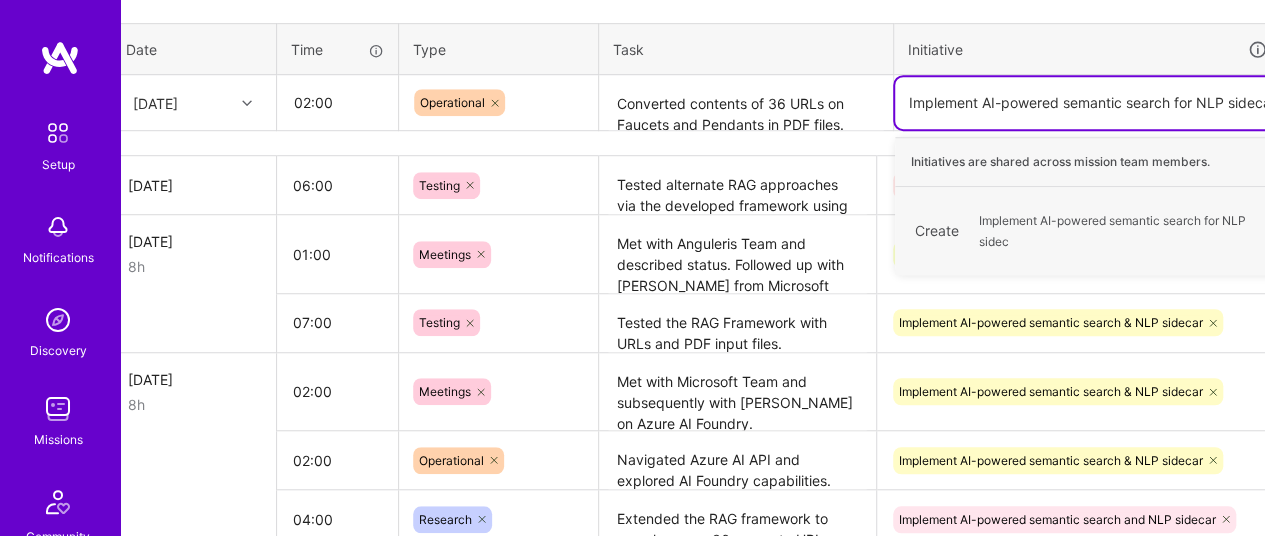 type on "Implement AI-powered semantic search for NLP sidecar" 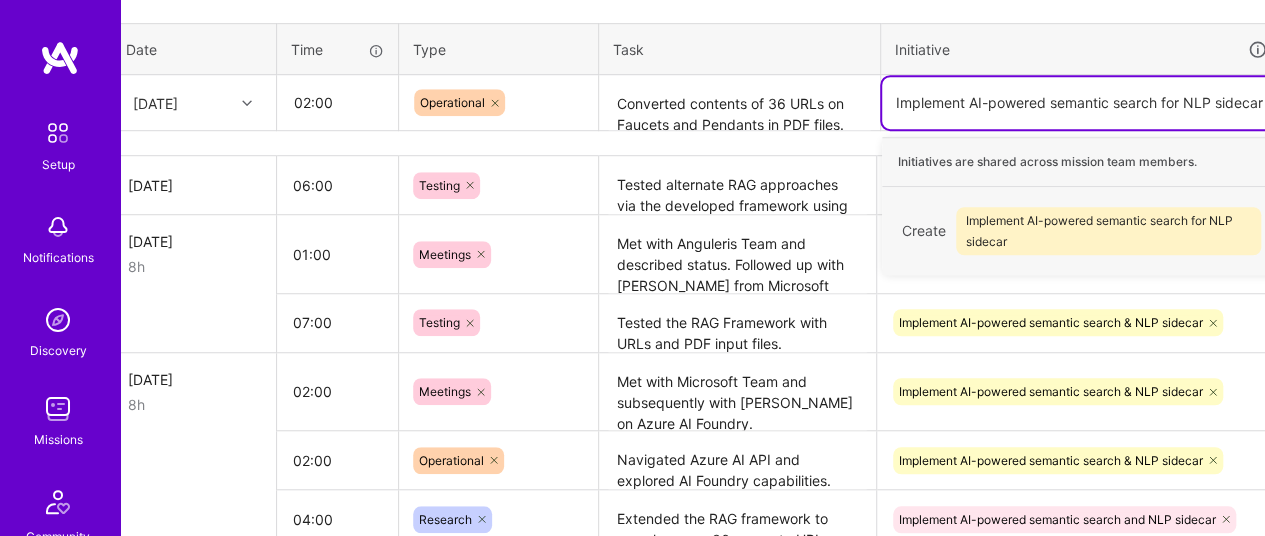 click on "Create Implement AI-powered semantic search for NLP sidecar" at bounding box center [1081, 231] 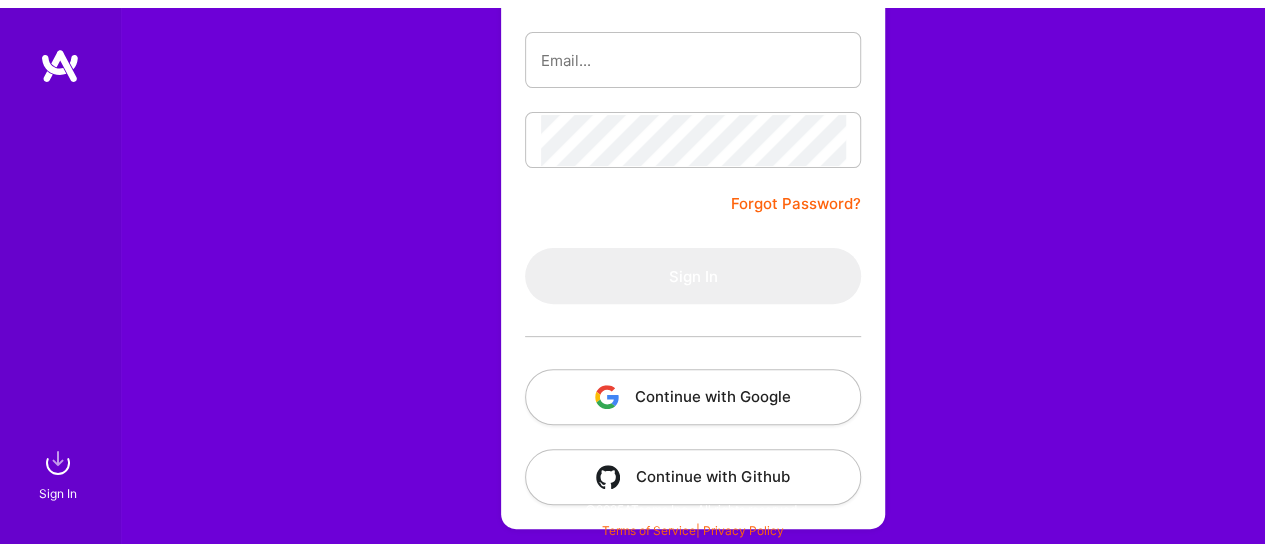 scroll, scrollTop: 0, scrollLeft: 0, axis: both 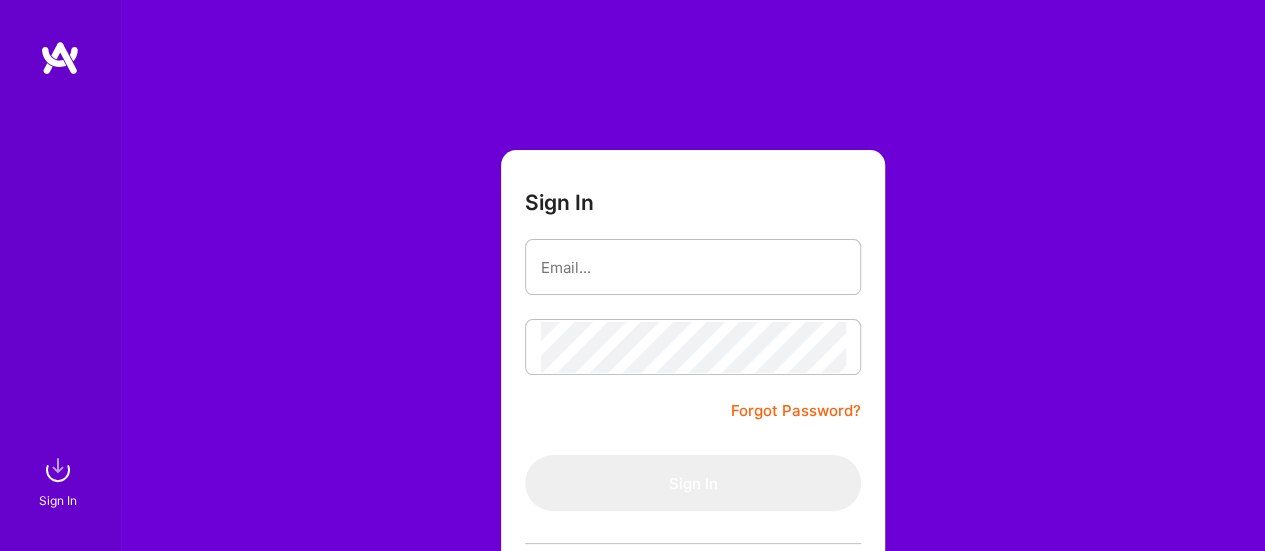 click at bounding box center (60, 245) 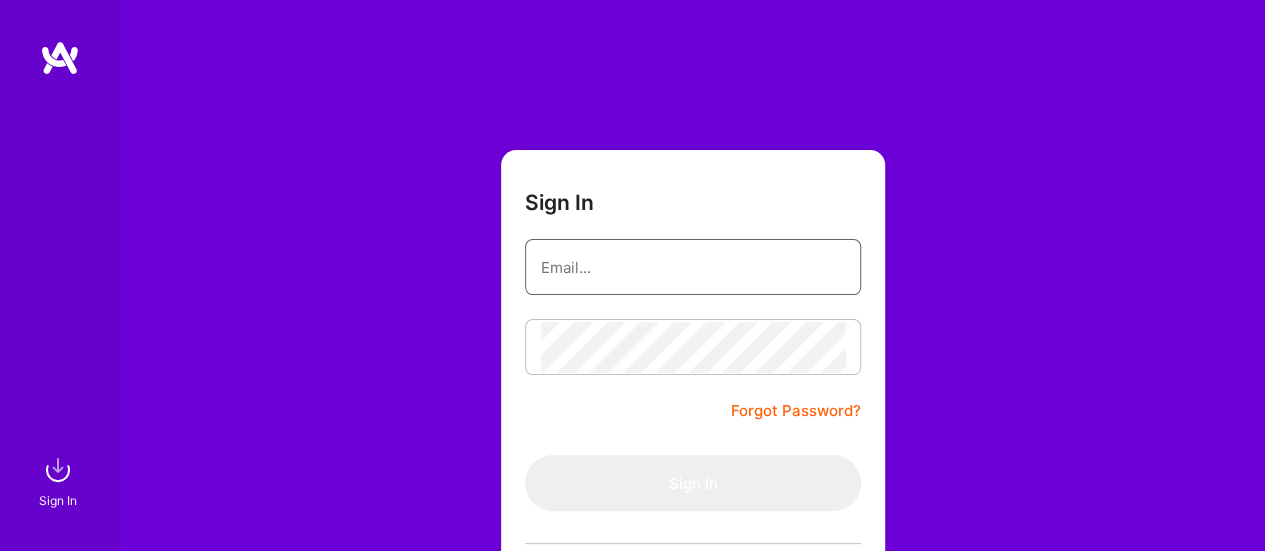 click at bounding box center (693, 267) 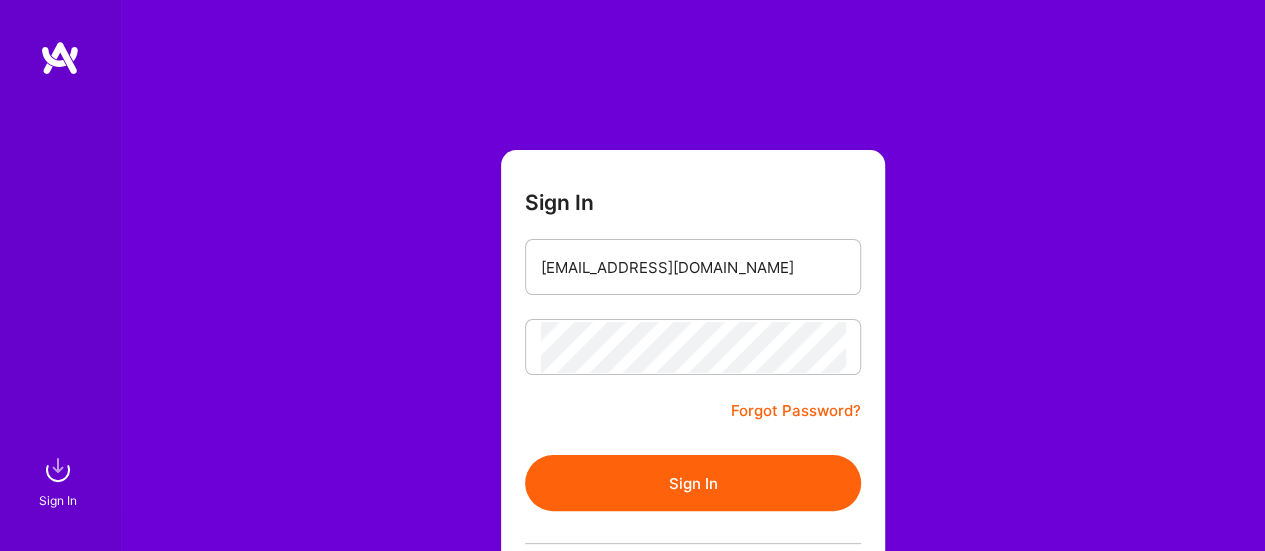 click on "Sign In" at bounding box center [693, 483] 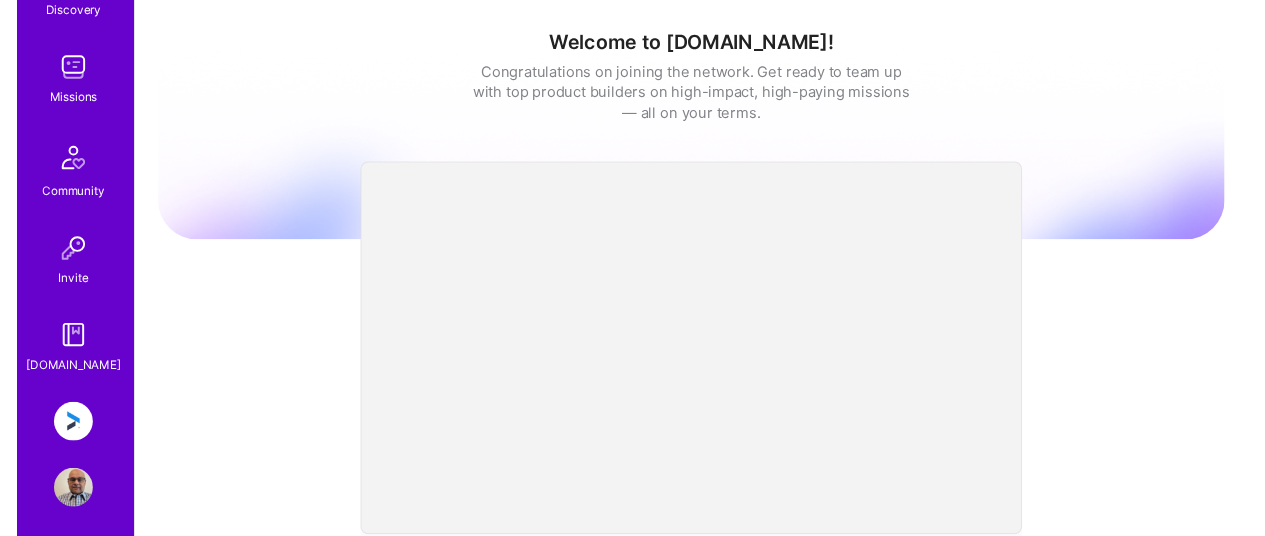 scroll, scrollTop: 350, scrollLeft: 0, axis: vertical 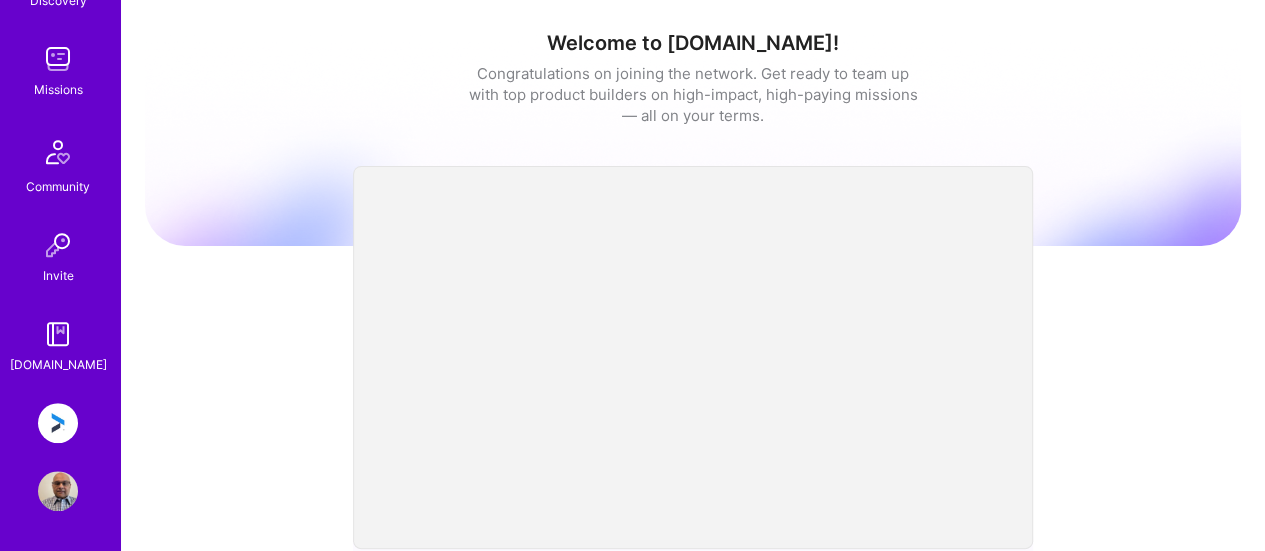 click at bounding box center [58, 423] 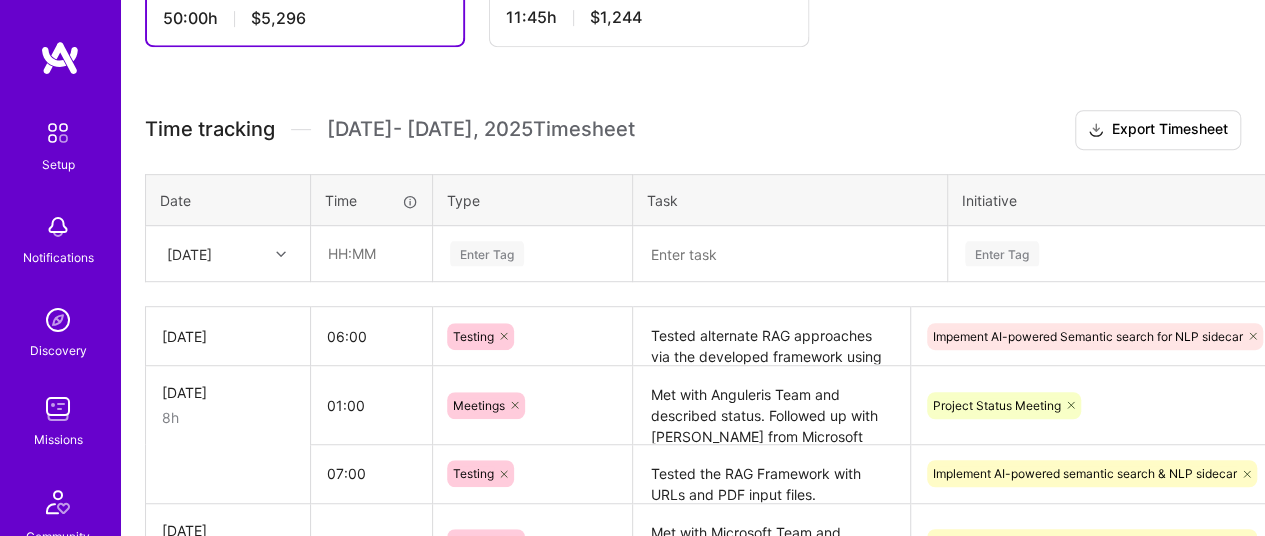 scroll, scrollTop: 470, scrollLeft: 0, axis: vertical 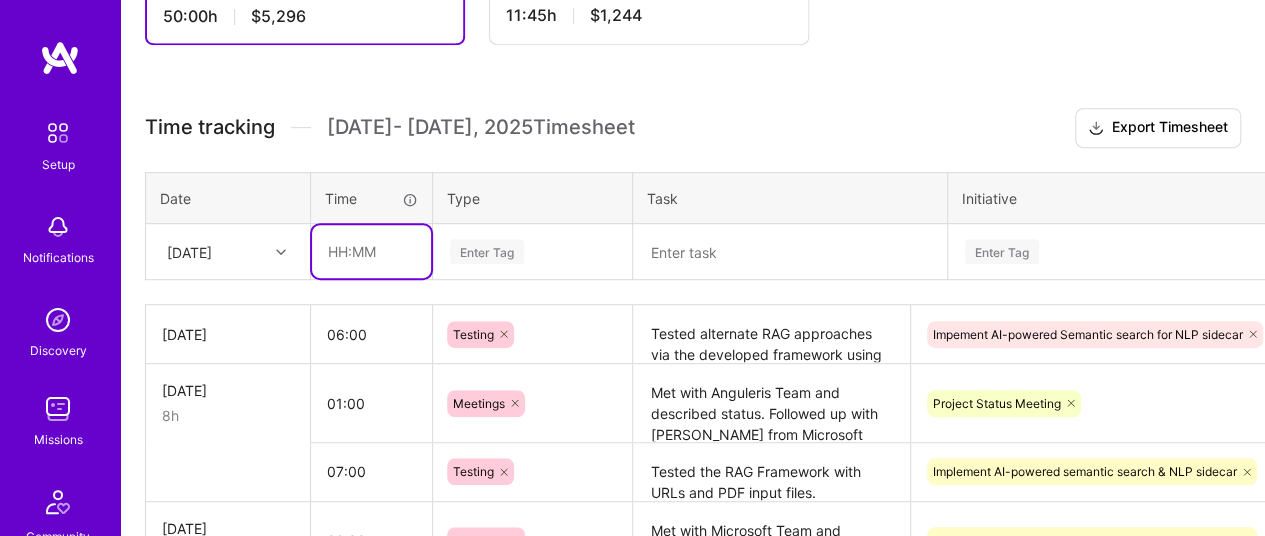 click at bounding box center (371, 251) 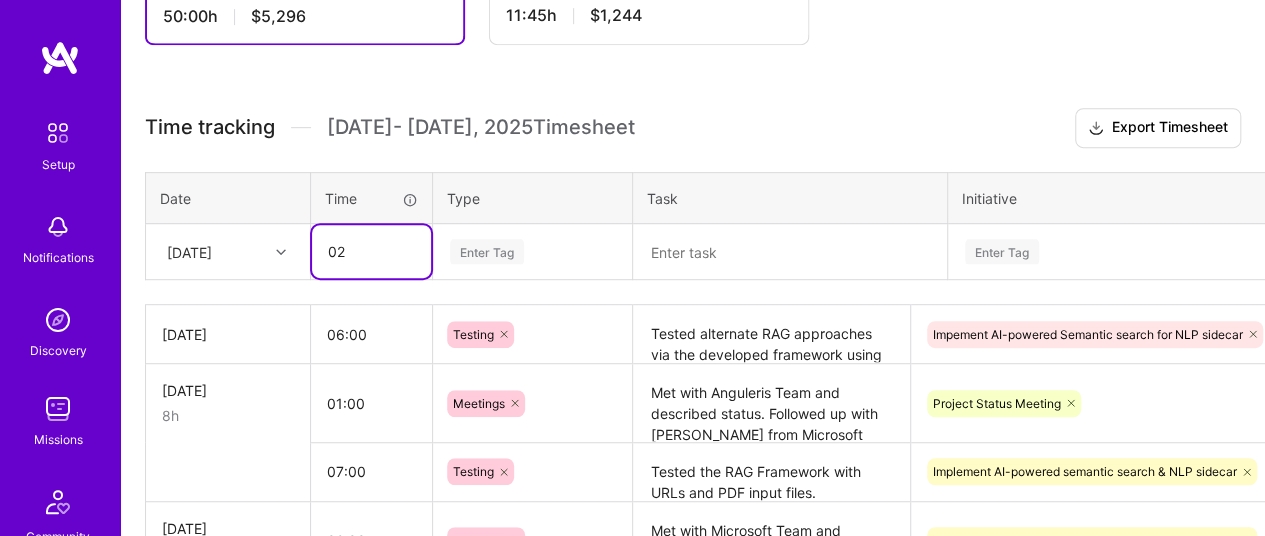 type on "02:00" 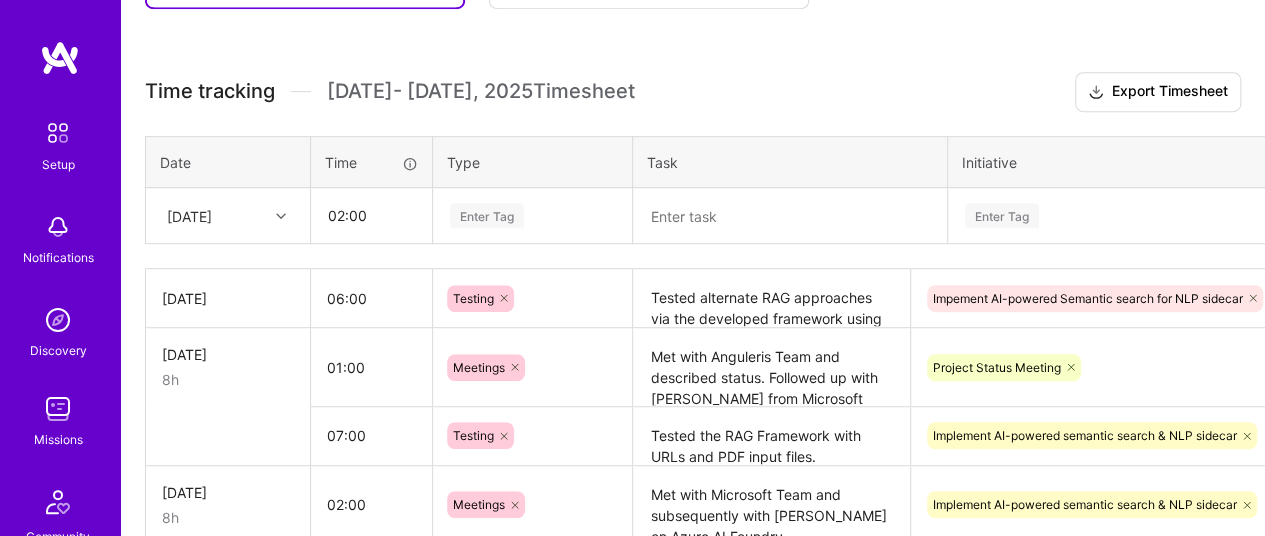 click on "Enter Tag" at bounding box center [532, 216] 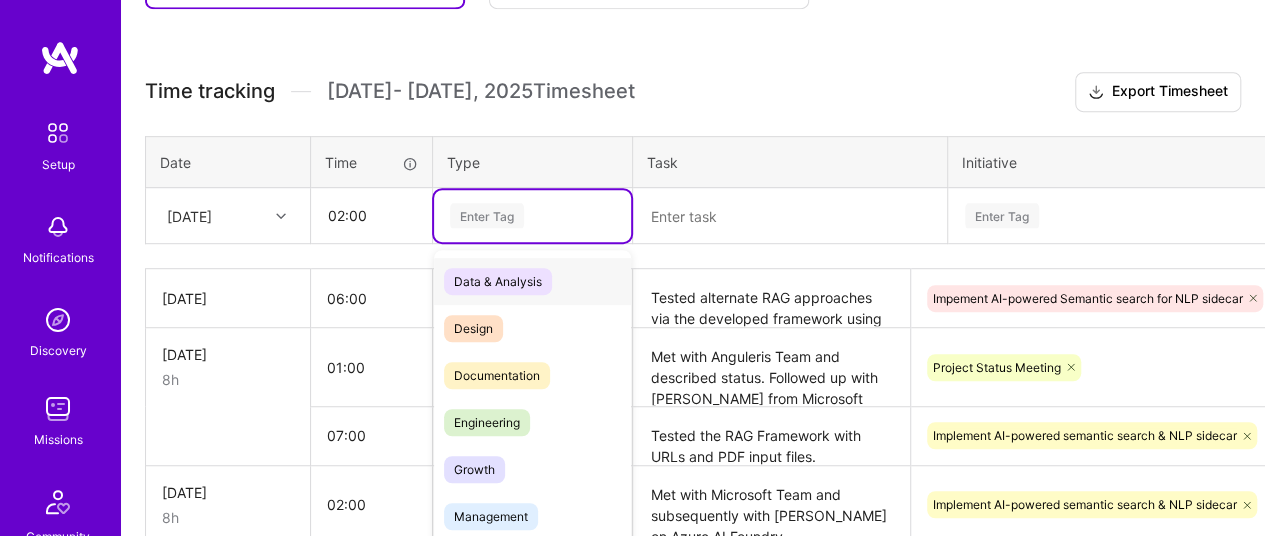 scroll, scrollTop: 509, scrollLeft: 0, axis: vertical 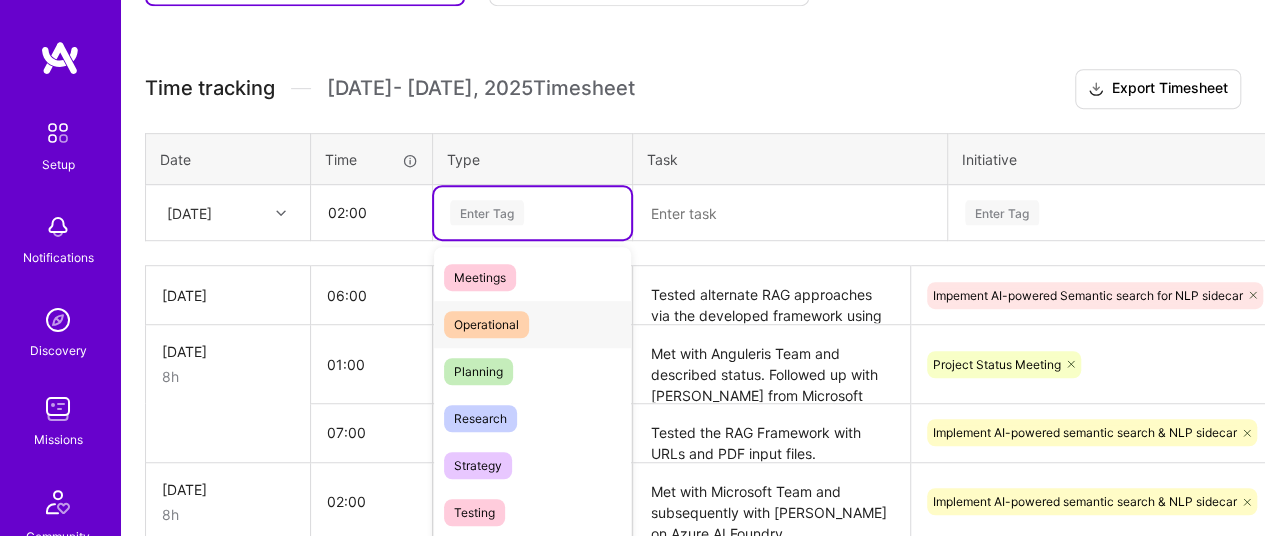 click on "Operational" at bounding box center [486, 324] 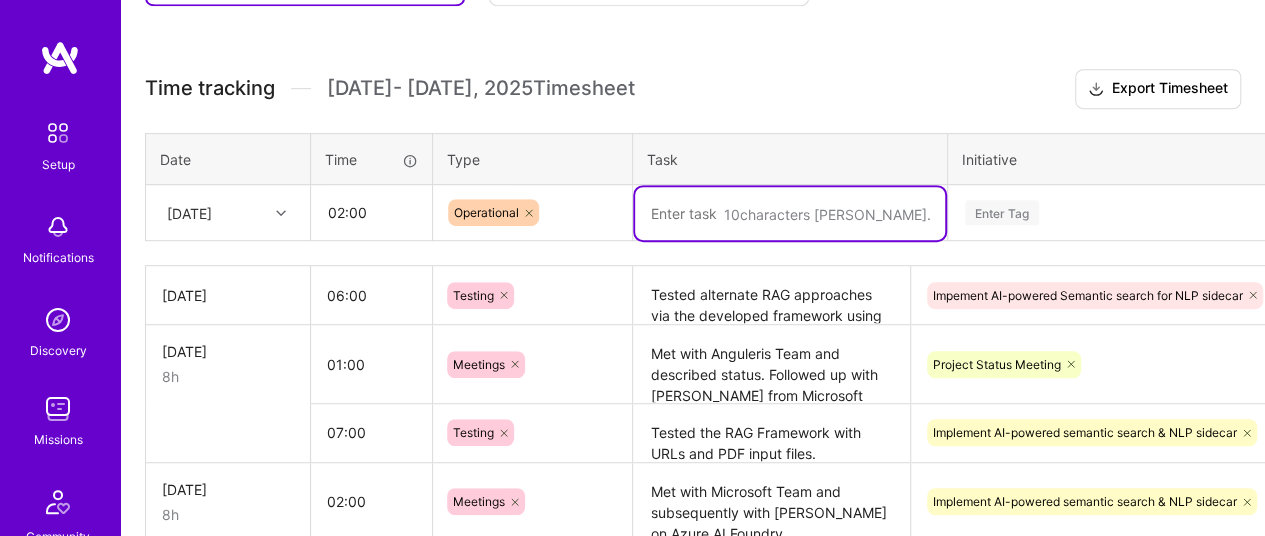 click at bounding box center [790, 213] 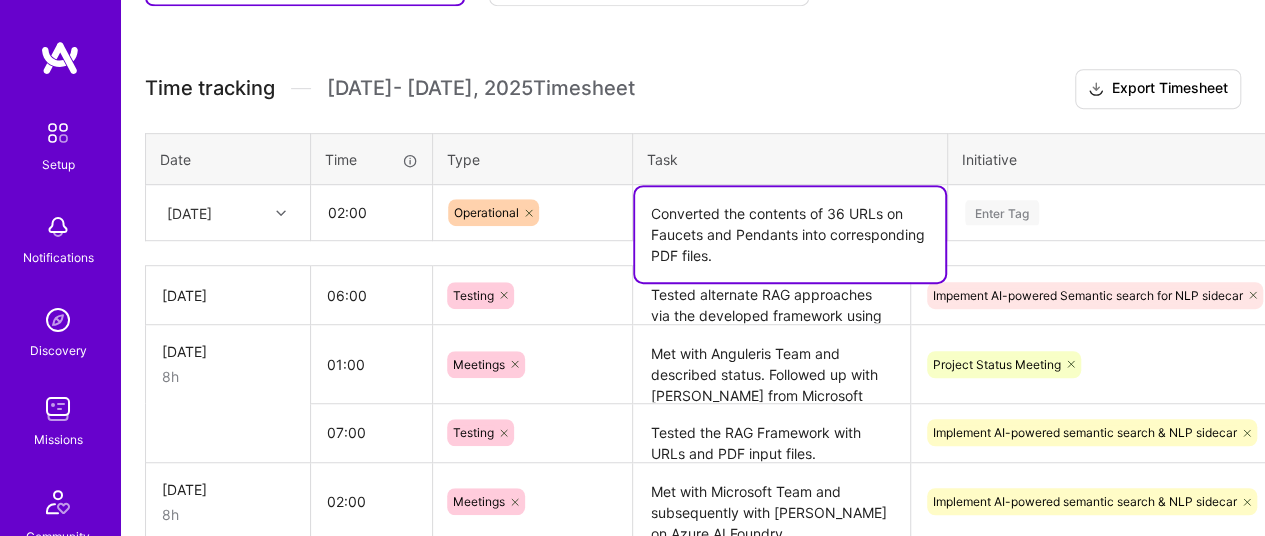 type on "Converted the contents of 36 URLs on Faucets and Pendants into corresponding PDF files." 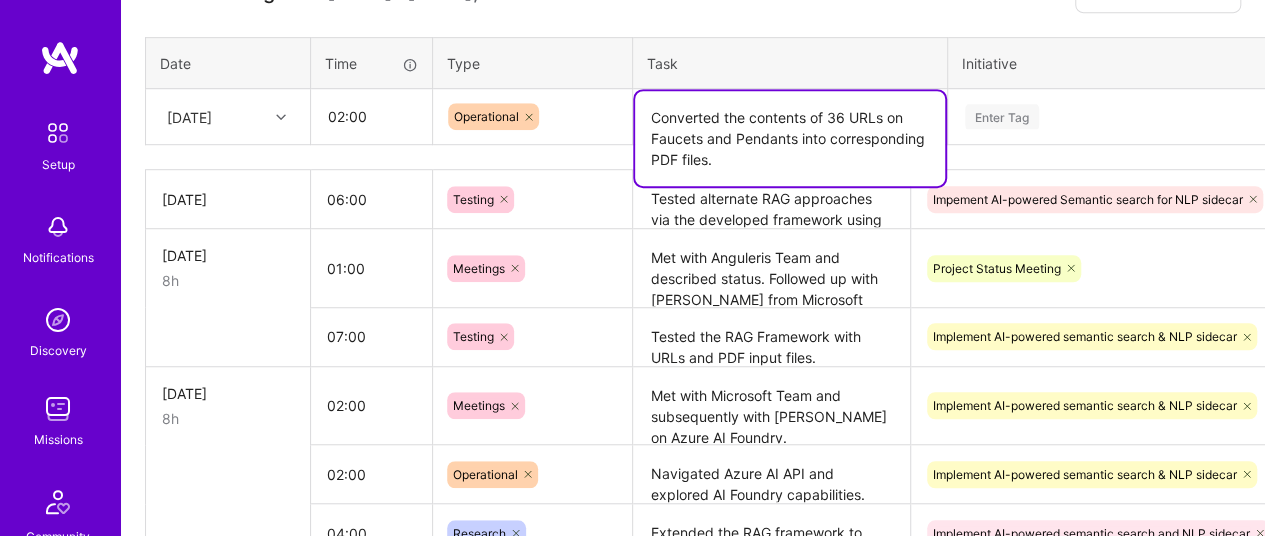 click on "Enter Tag" at bounding box center [1132, 117] 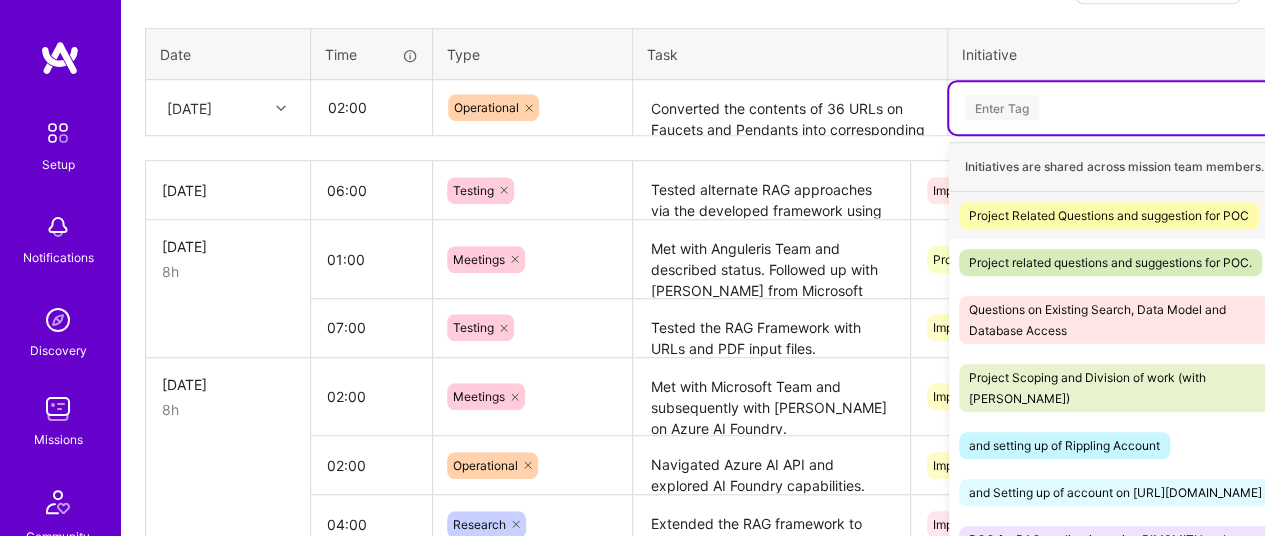 scroll, scrollTop: 619, scrollLeft: 0, axis: vertical 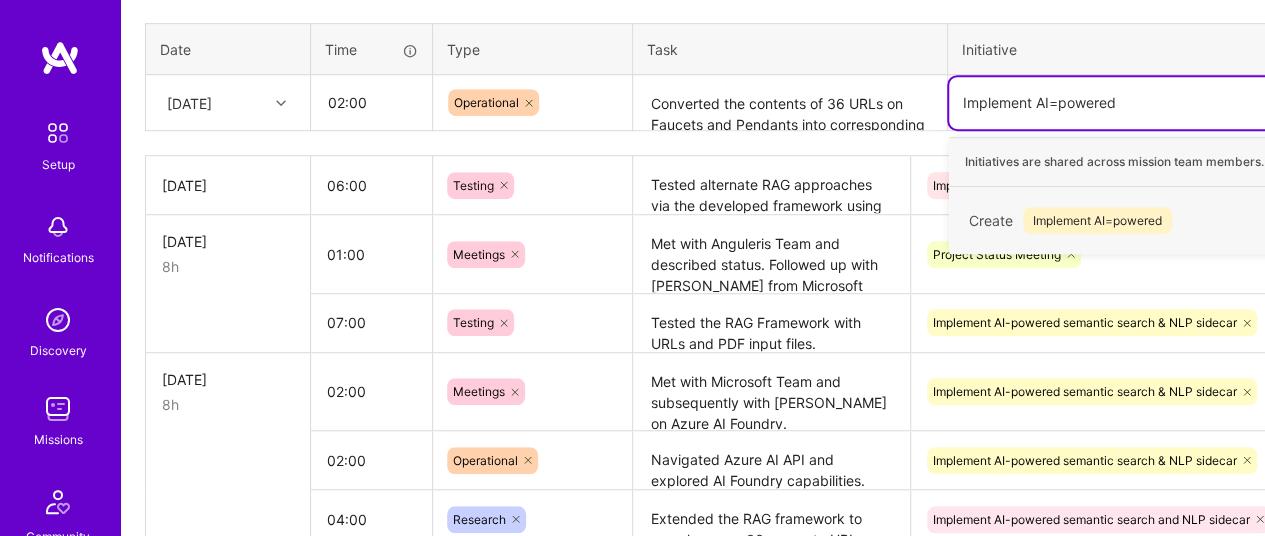 click on "Implement AI=powered" at bounding box center (1042, 102) 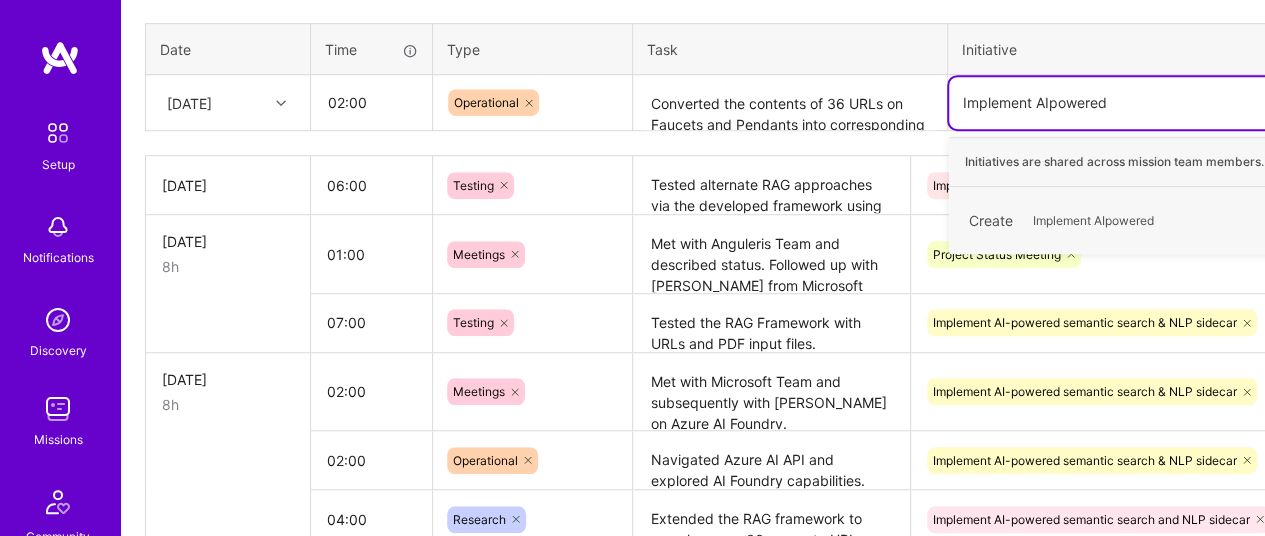 type on "Implement AI-powered" 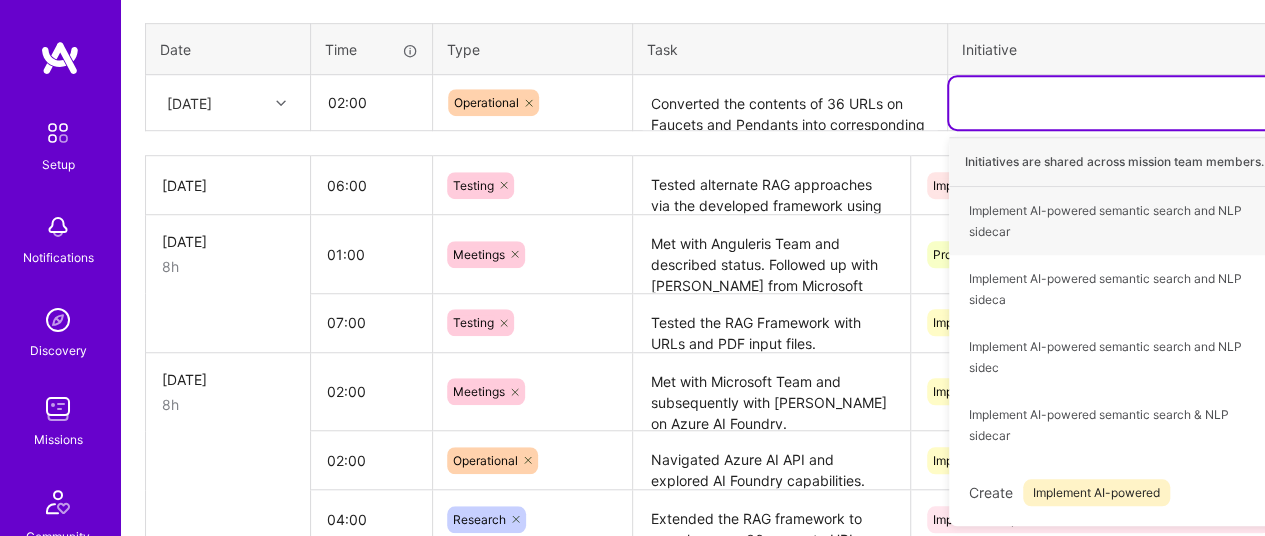 click on "Implement AI-powered" at bounding box center (1132, 102) 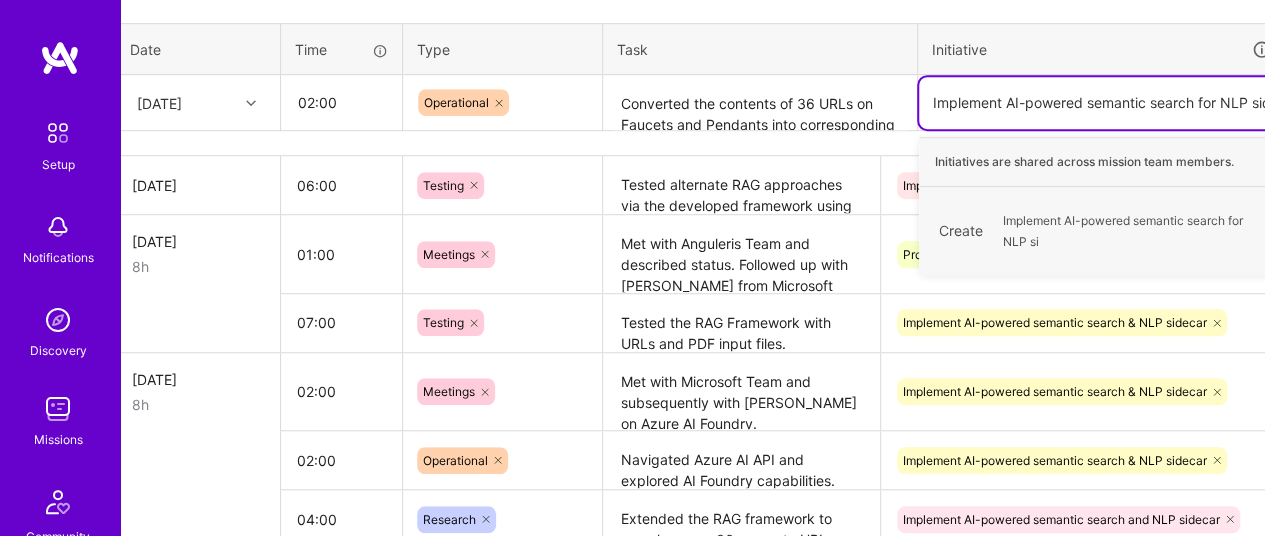 scroll, scrollTop: 619, scrollLeft: 34, axis: both 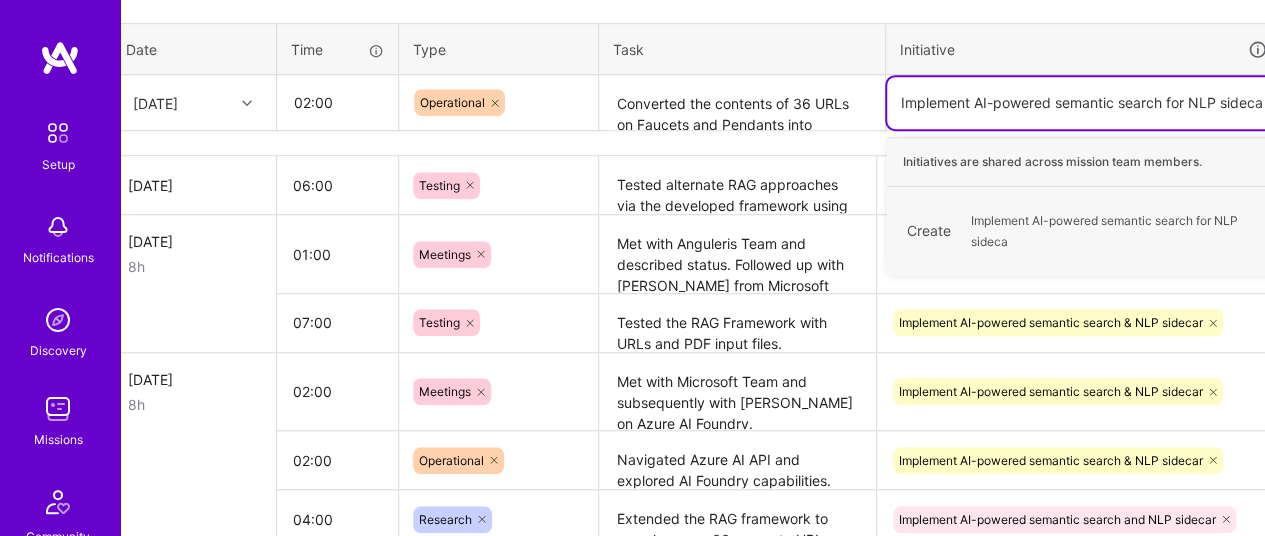 type on "Implement AI-powered semantic search for NLP sidecar" 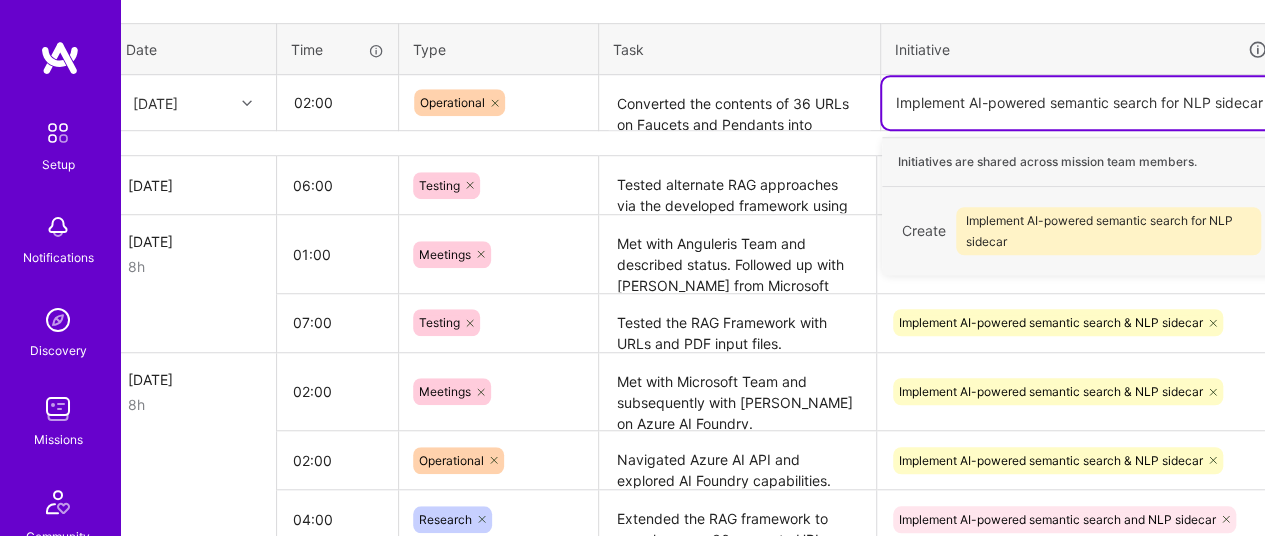 click on "Create Implement AI-powered semantic search for NLP sidecar" at bounding box center (1081, 231) 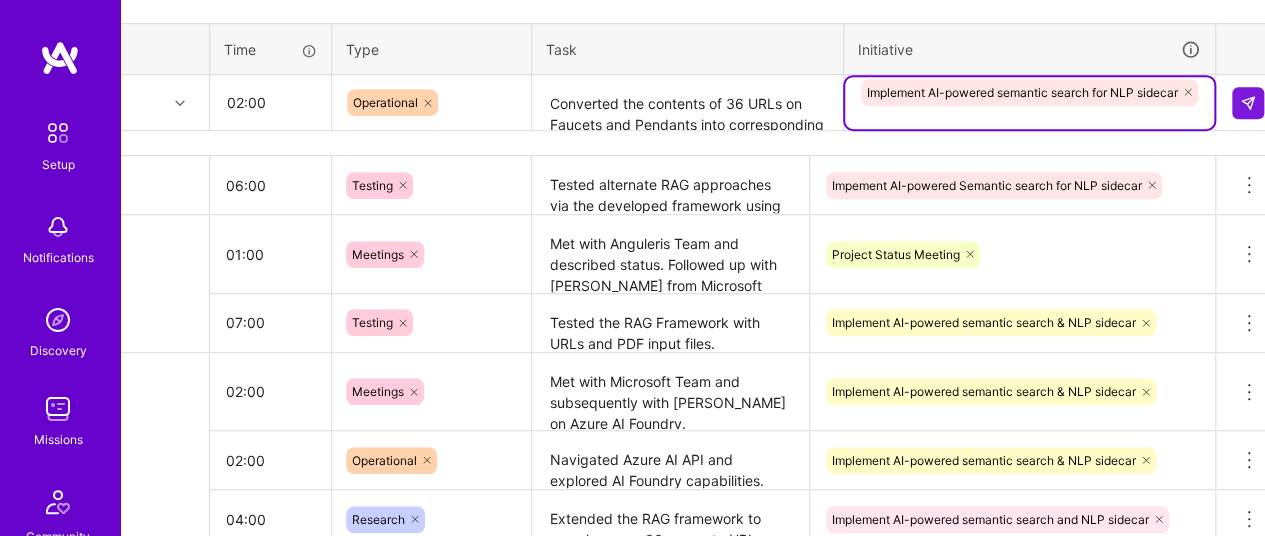 scroll, scrollTop: 619, scrollLeft: 119, axis: both 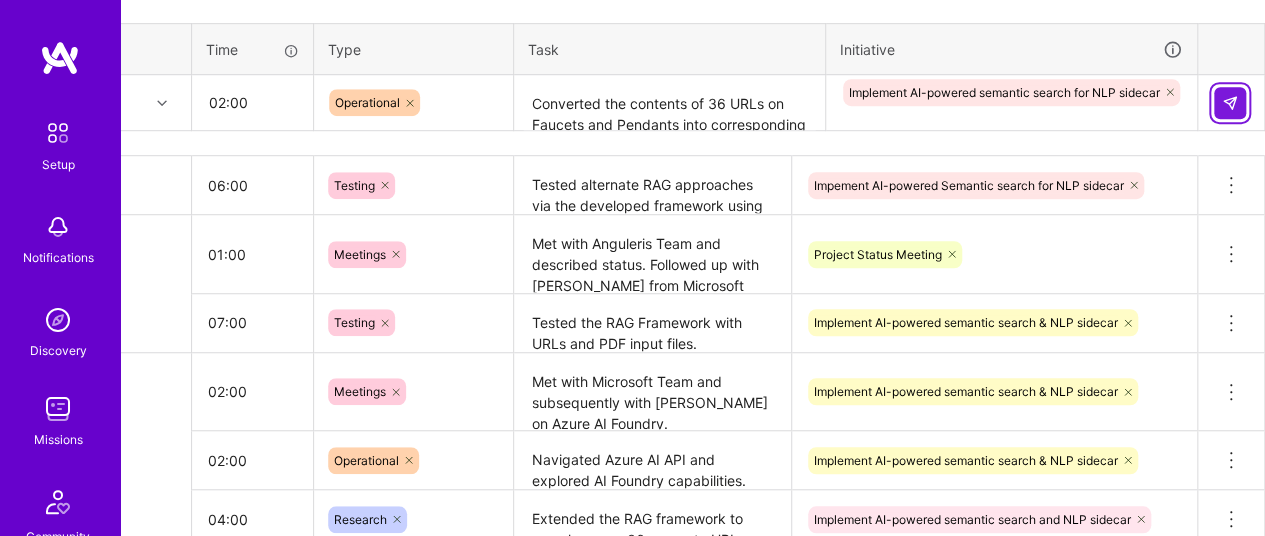 click at bounding box center (1230, 103) 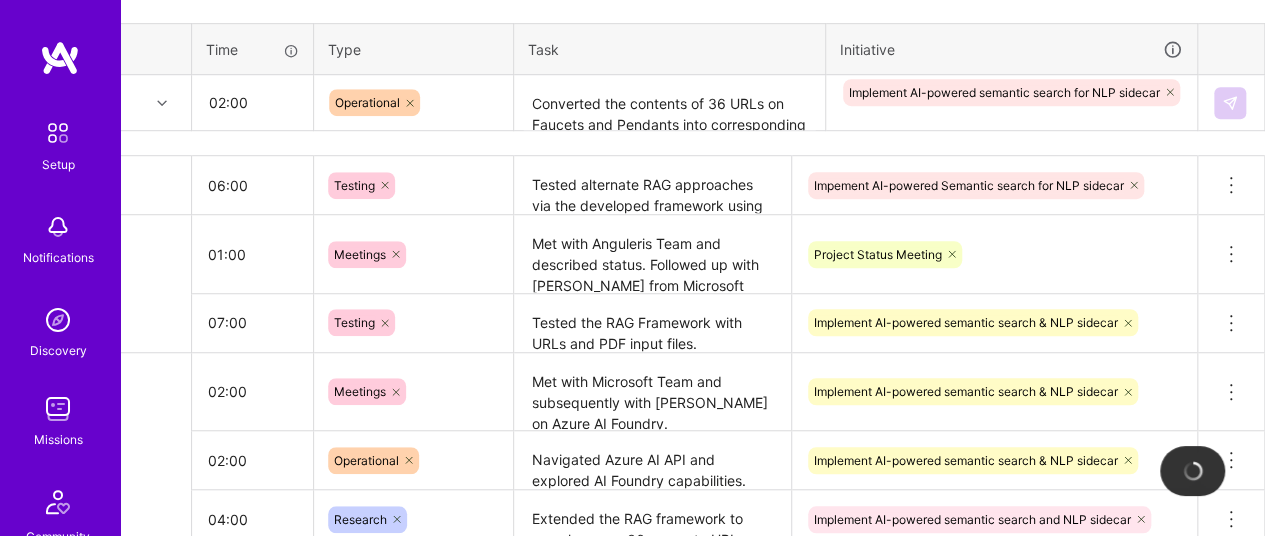 type 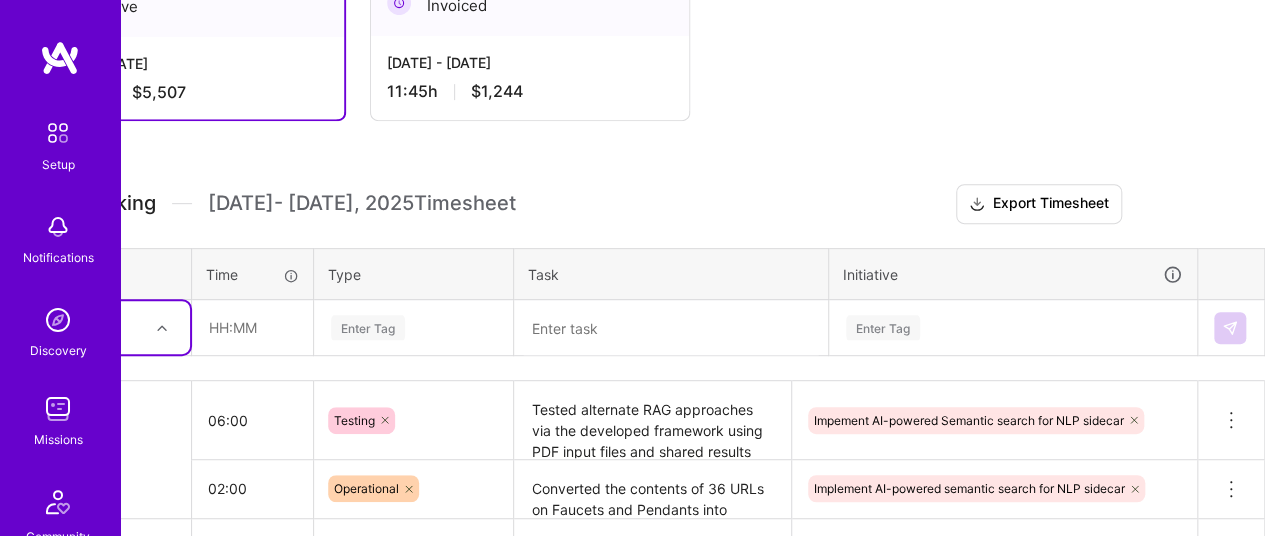 scroll, scrollTop: 385, scrollLeft: 119, axis: both 